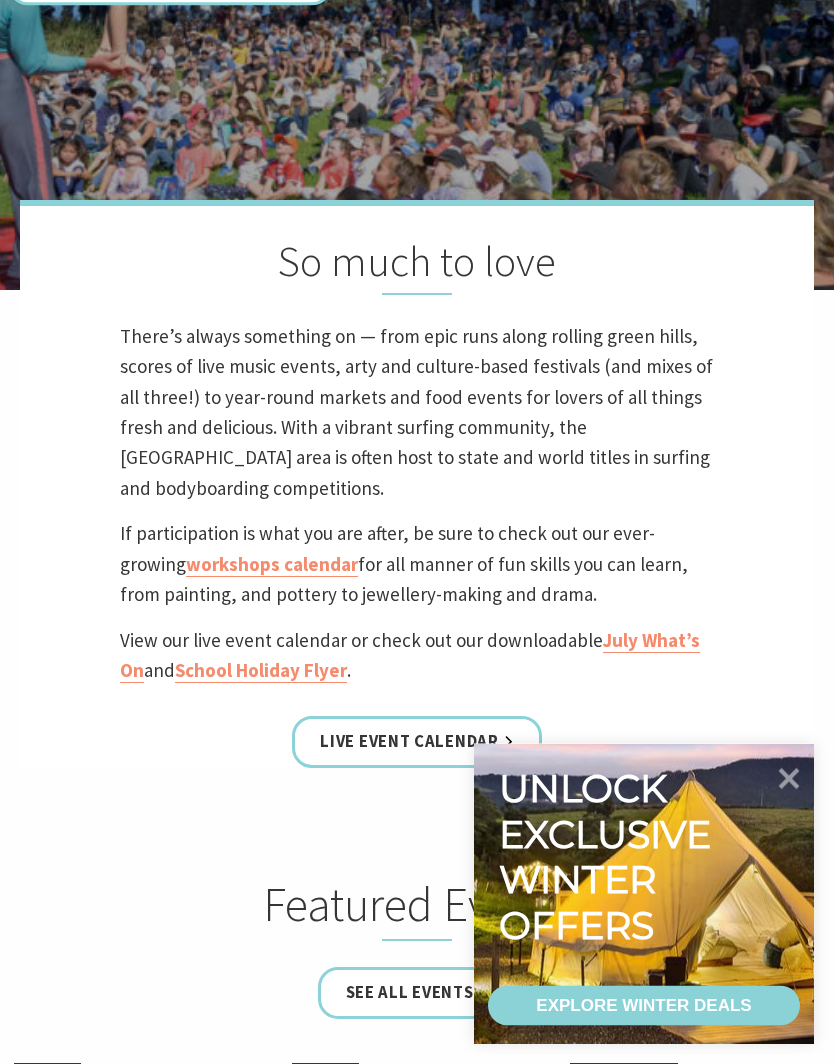 scroll, scrollTop: 514, scrollLeft: 0, axis: vertical 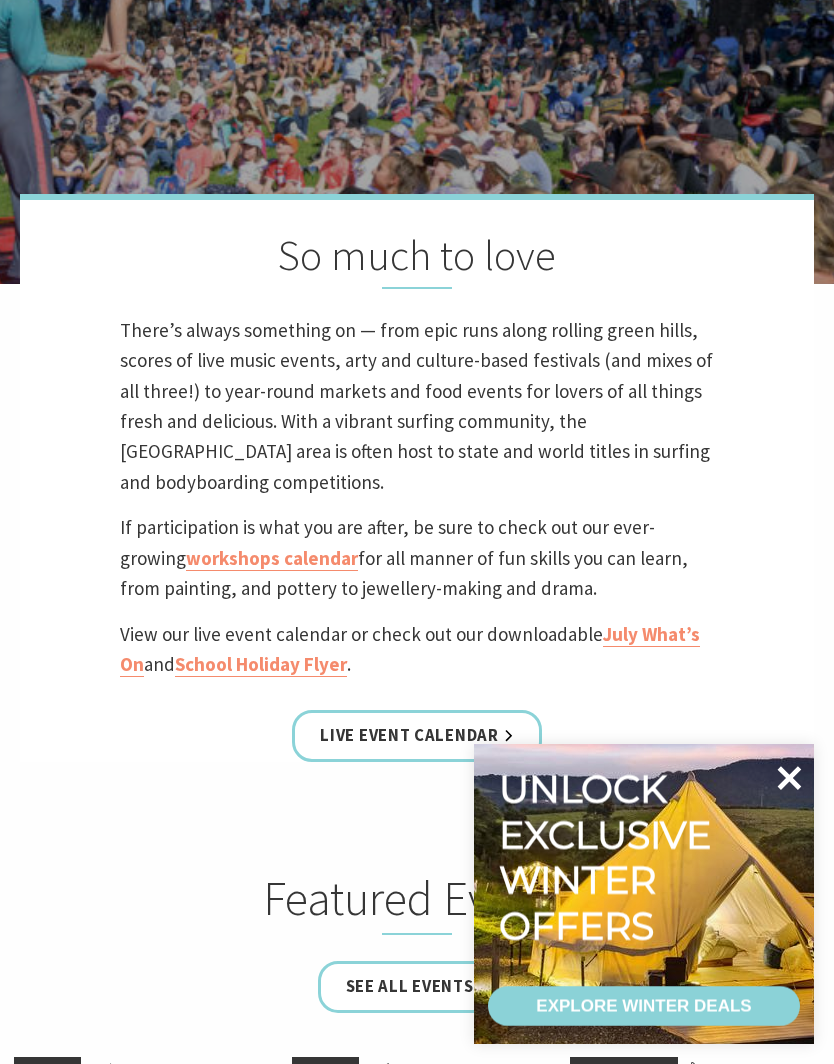 click 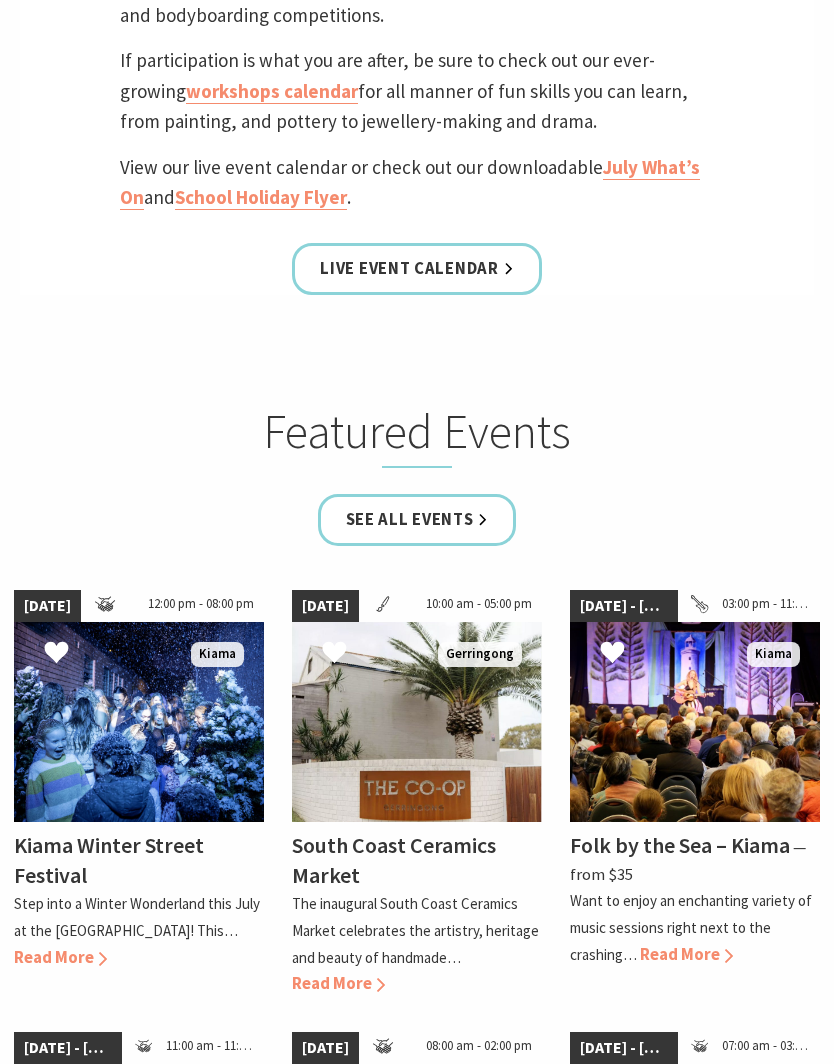 scroll, scrollTop: 981, scrollLeft: 0, axis: vertical 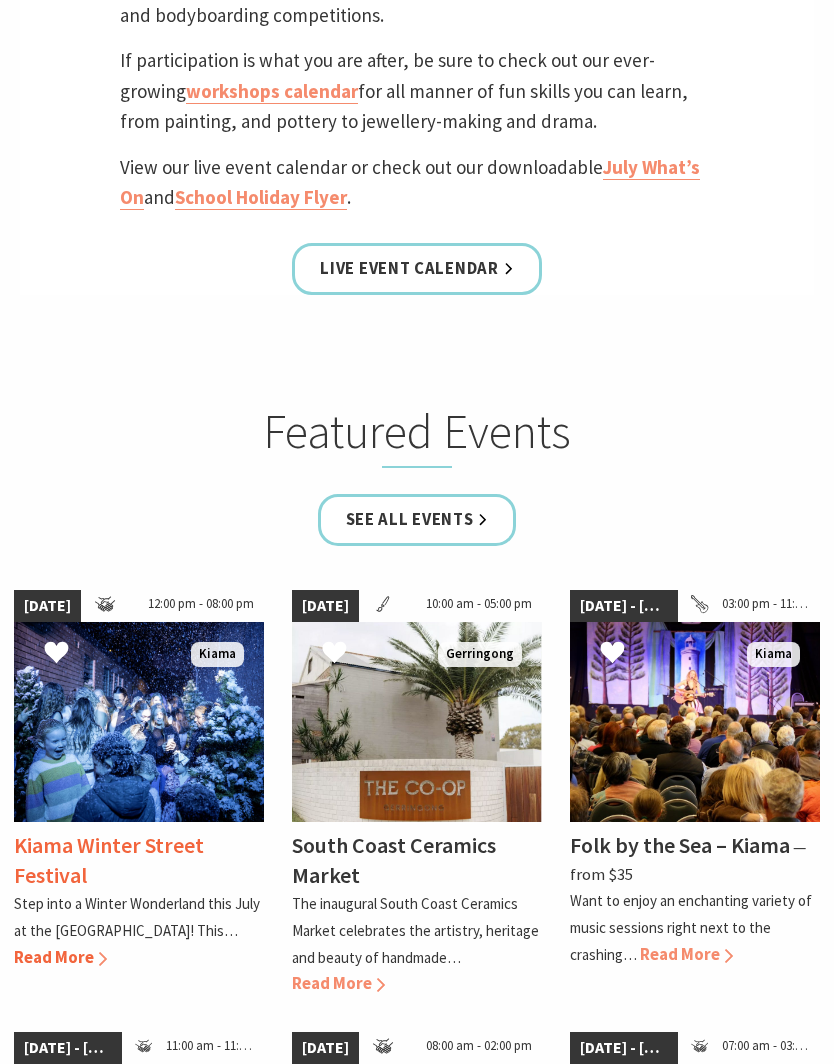click on "Kiama Winter Street Festival" at bounding box center (109, 860) 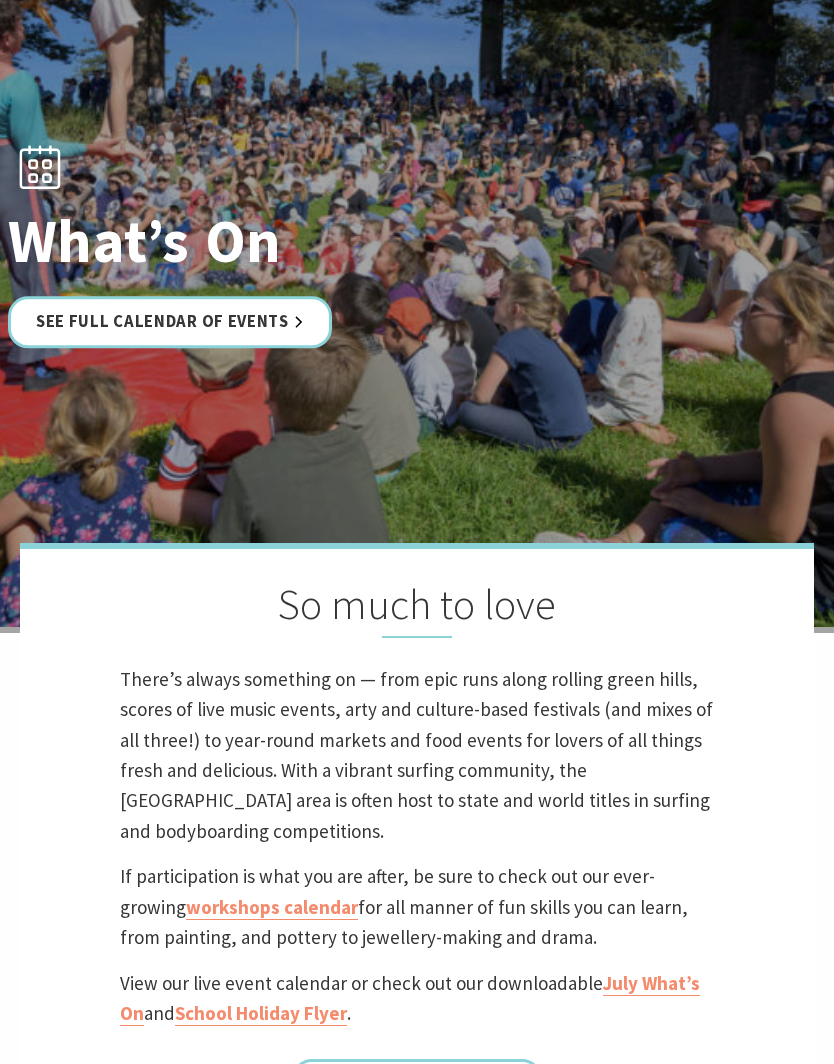 scroll, scrollTop: 0, scrollLeft: 0, axis: both 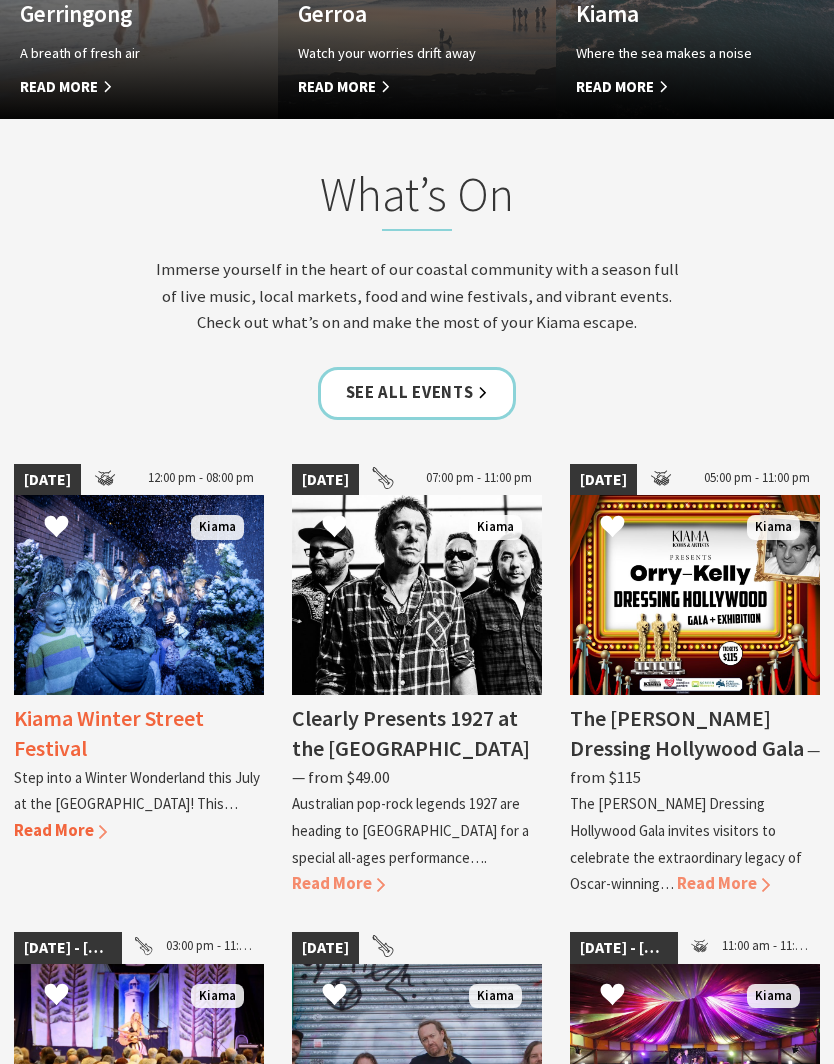 click on "Read More" at bounding box center (60, 830) 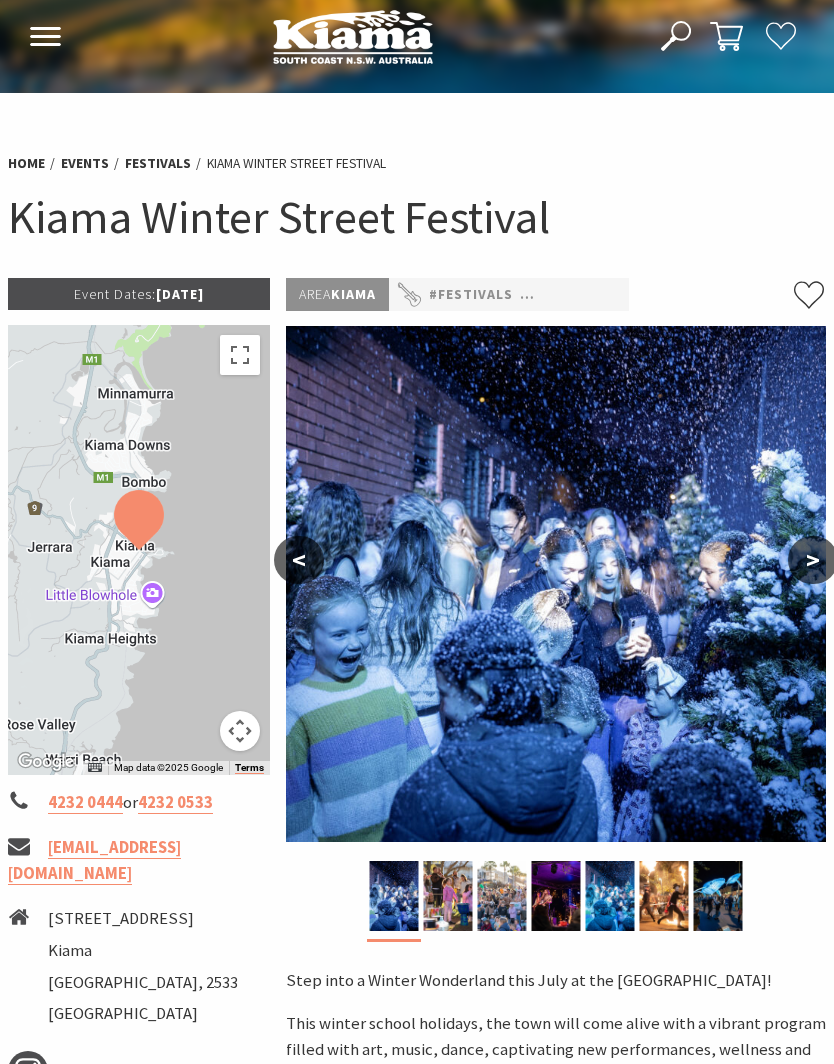 scroll, scrollTop: 0, scrollLeft: 0, axis: both 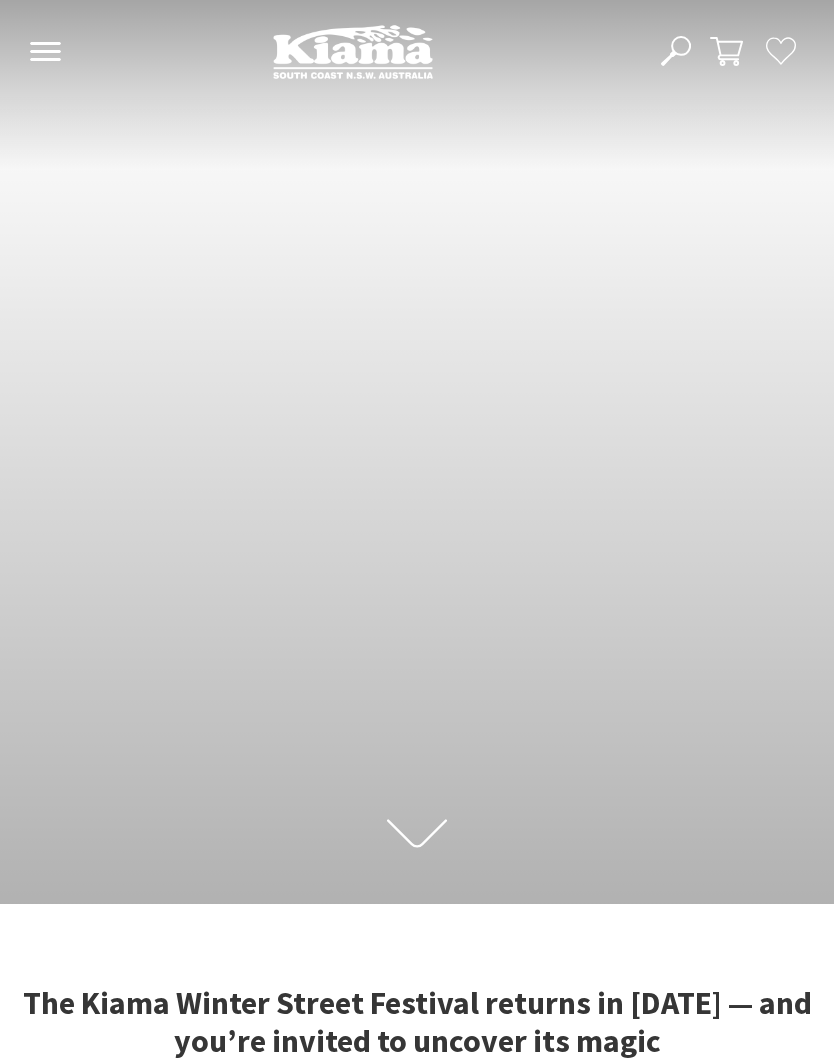 click 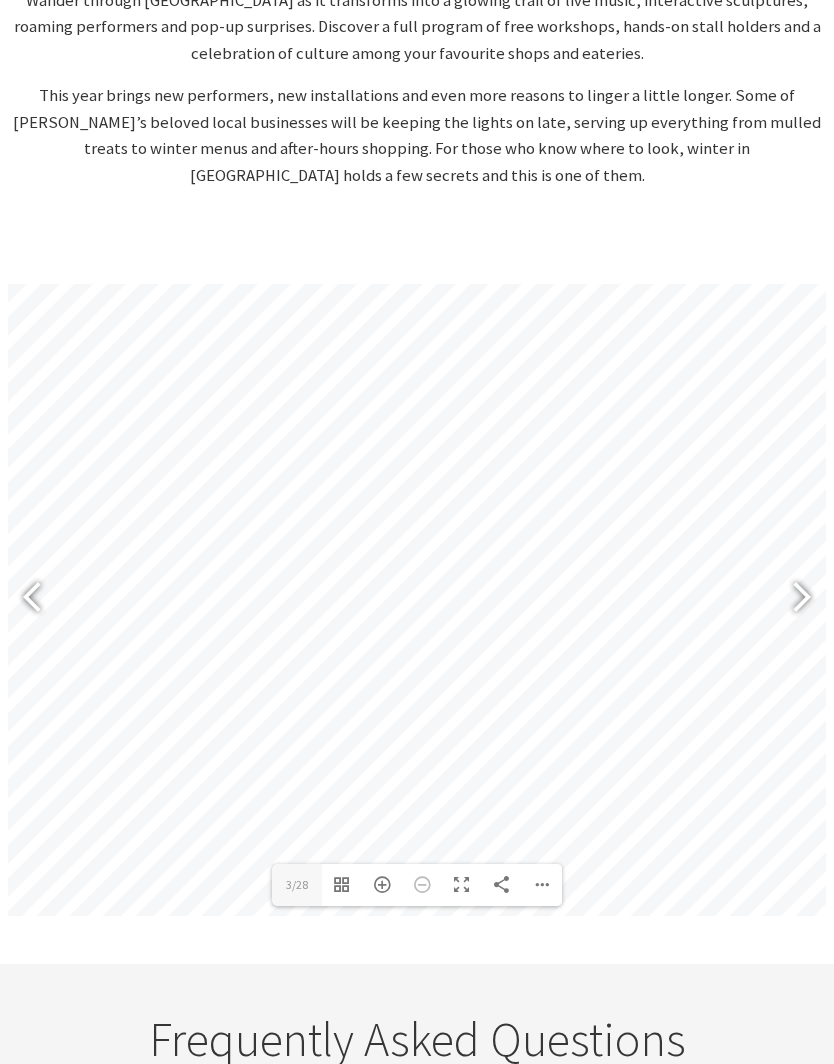scroll, scrollTop: 1245, scrollLeft: 0, axis: vertical 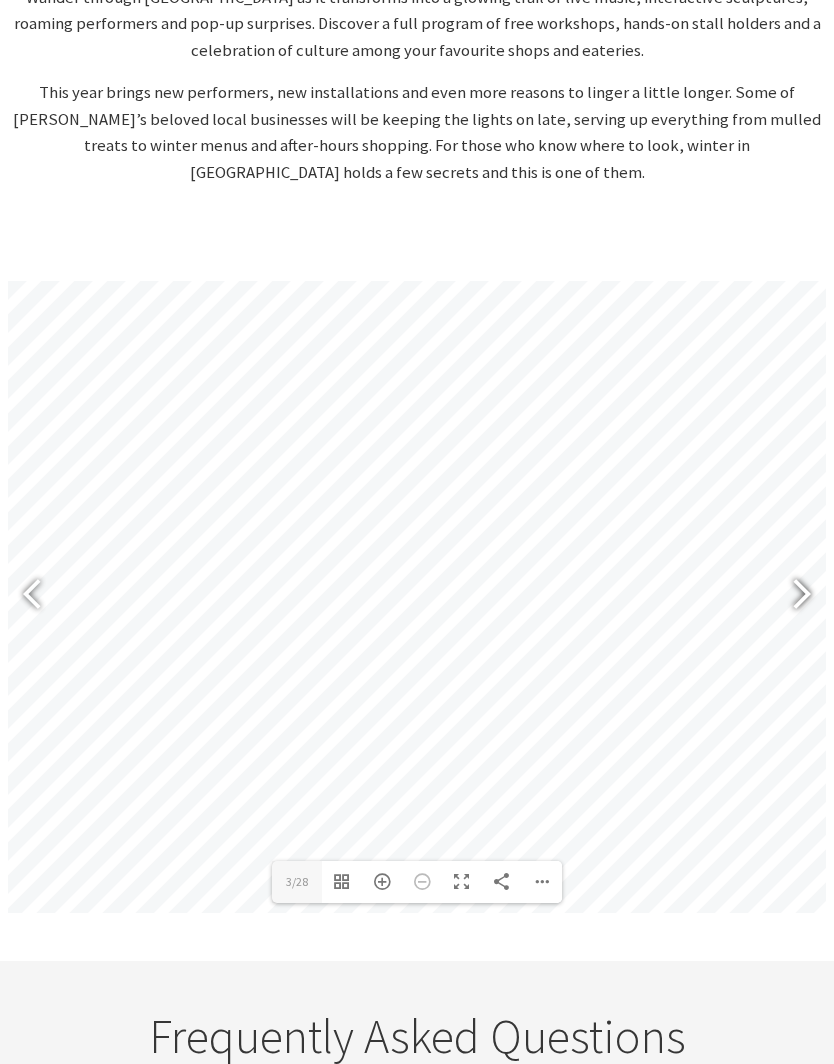 click at bounding box center (793, 597) 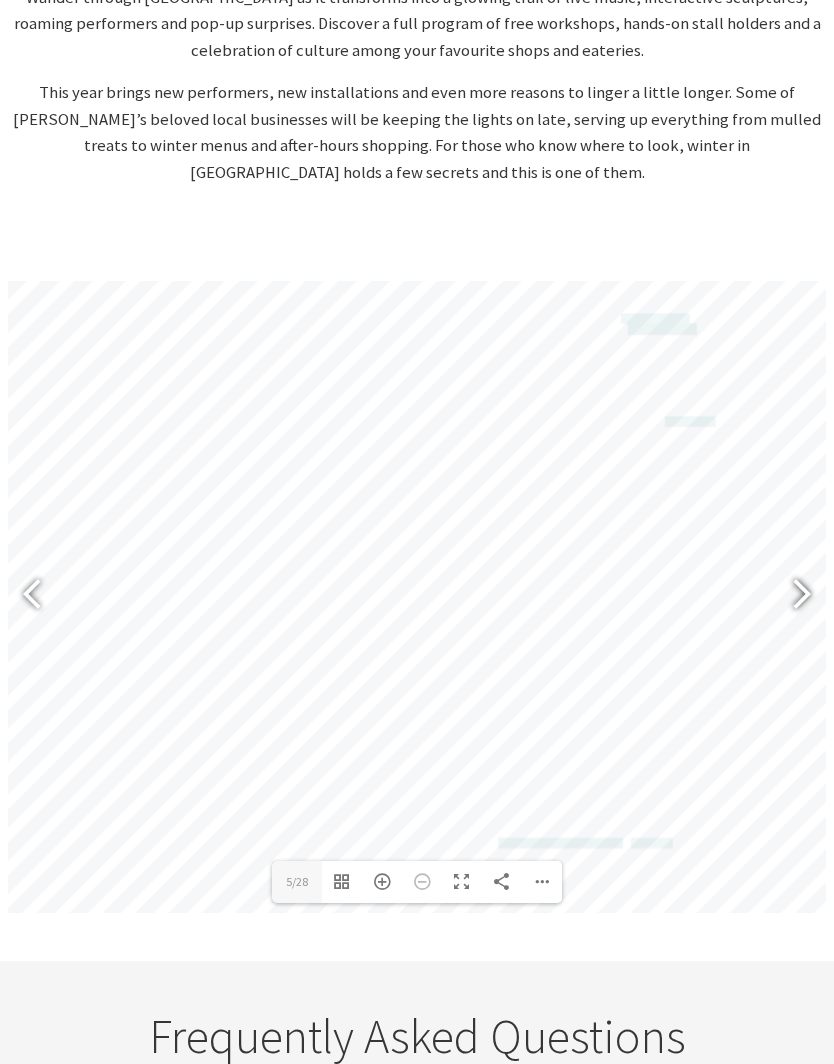click at bounding box center (793, 597) 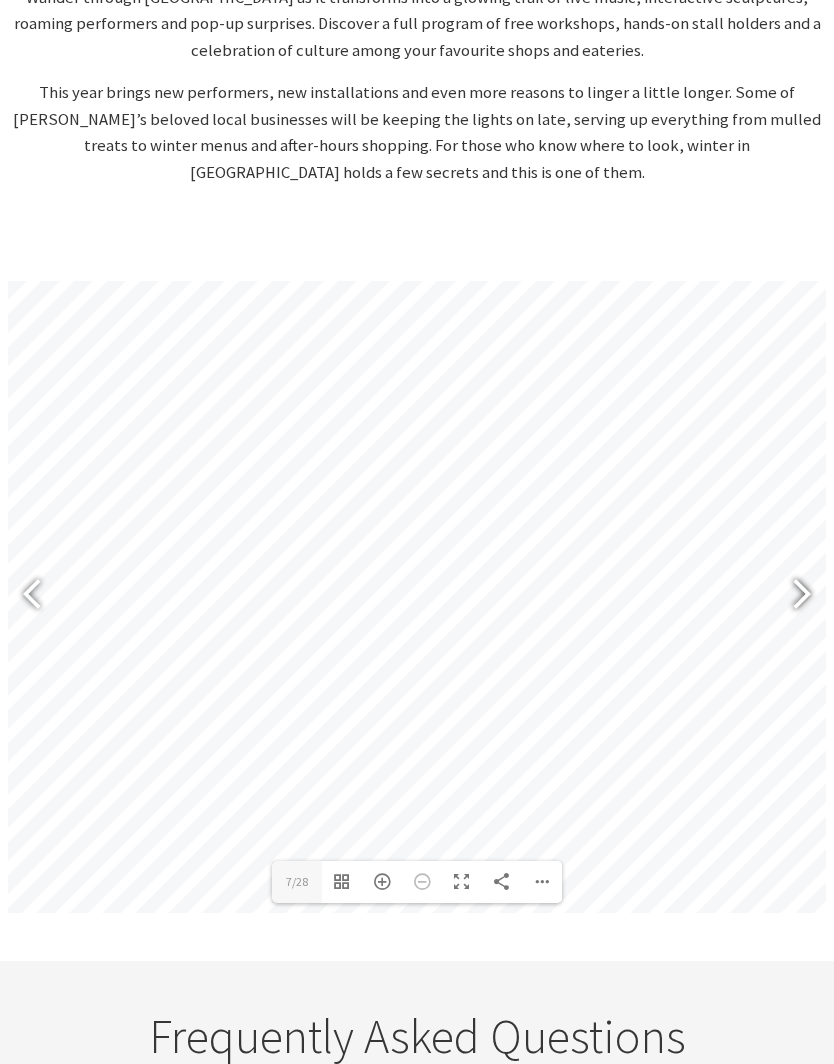 click at bounding box center (793, 597) 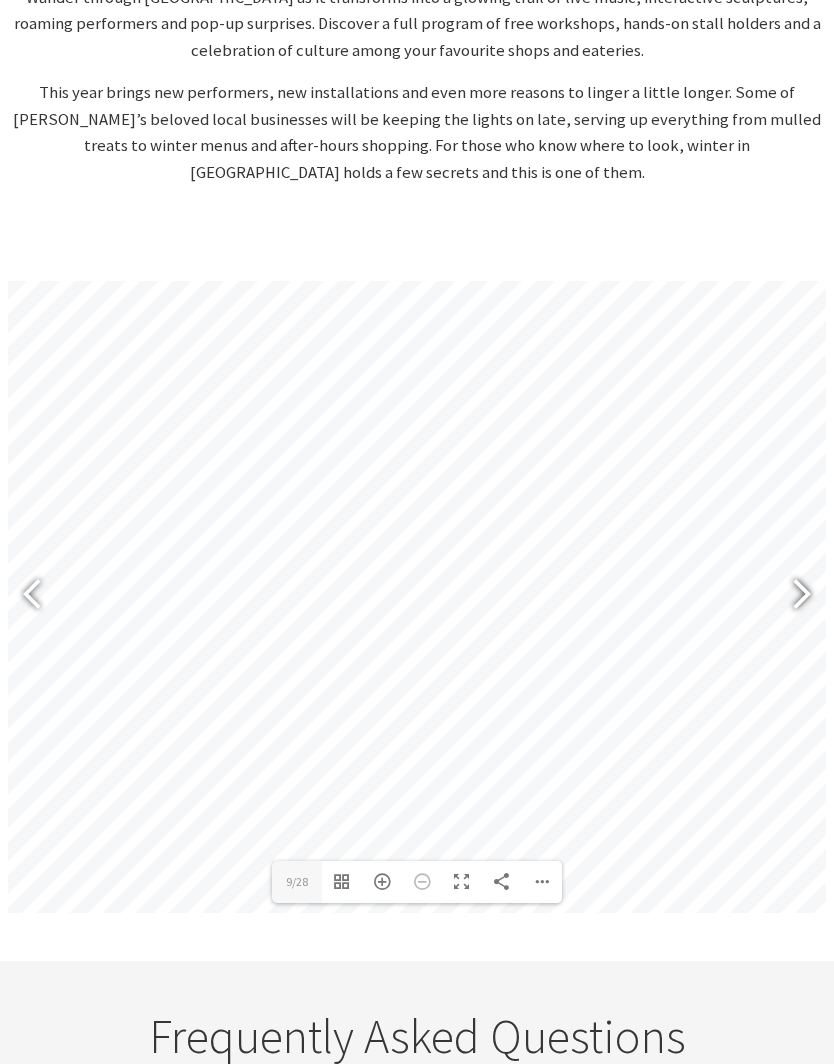 click at bounding box center [793, 597] 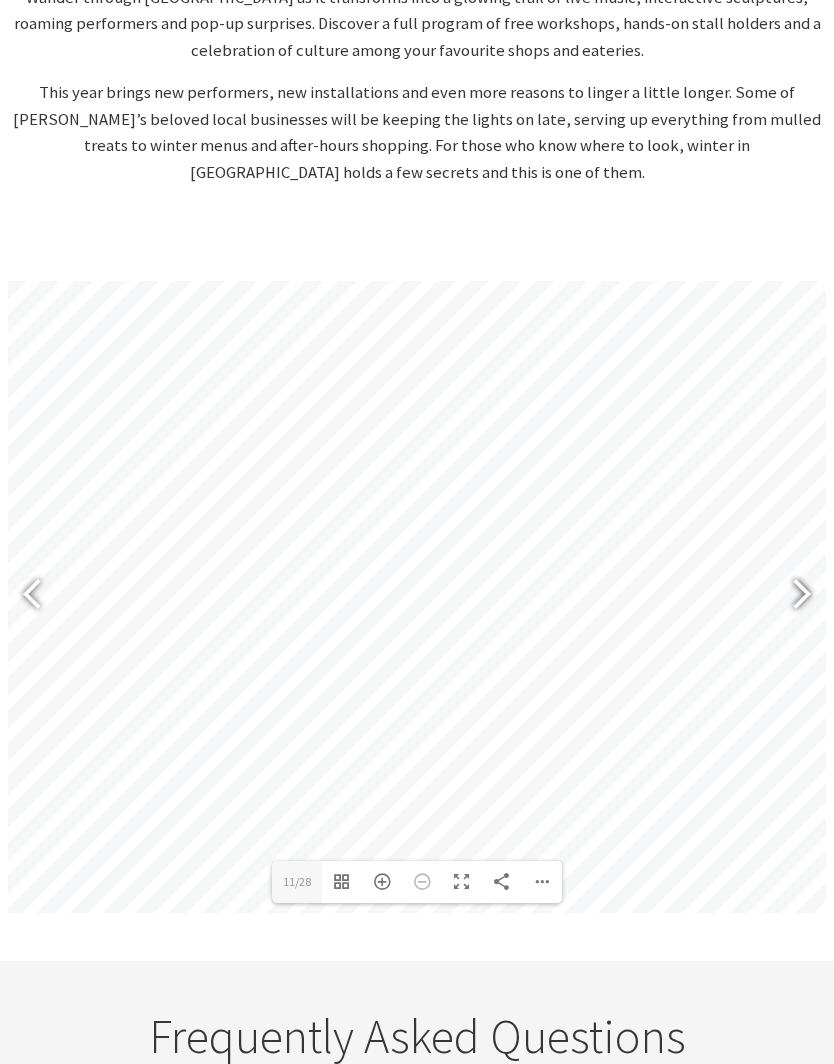 click at bounding box center [793, 597] 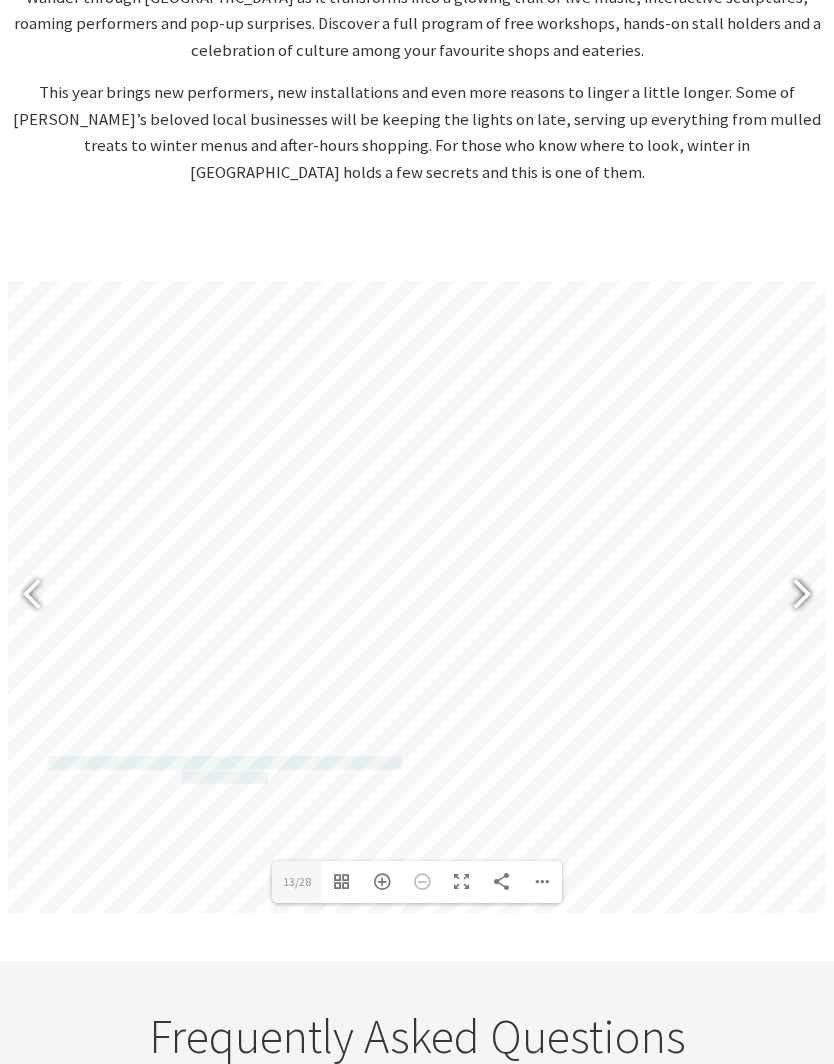 click at bounding box center [793, 597] 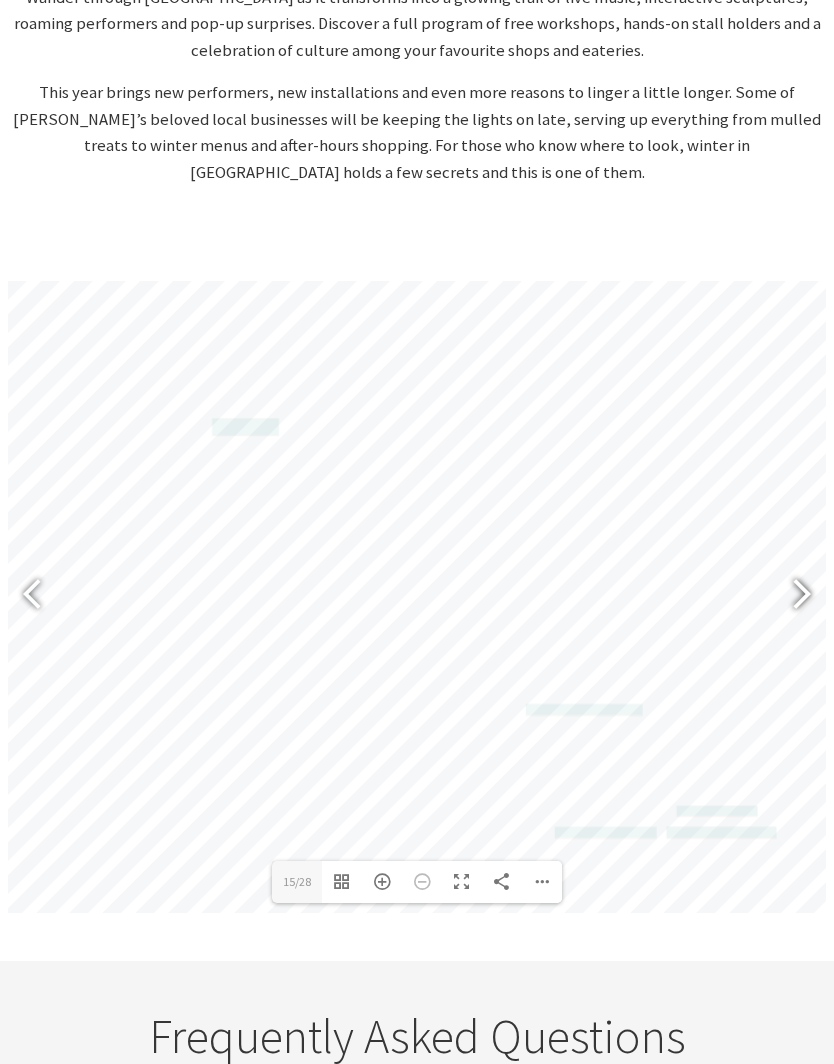 click at bounding box center [793, 597] 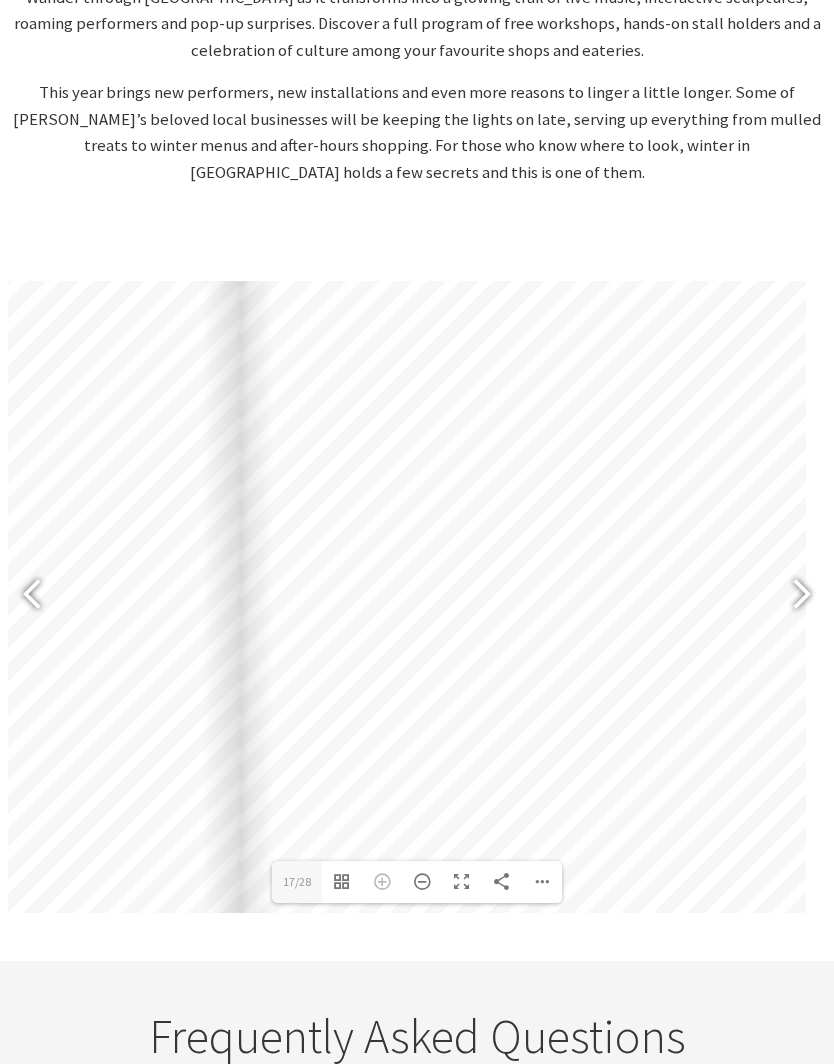 click at bounding box center (523, 536) 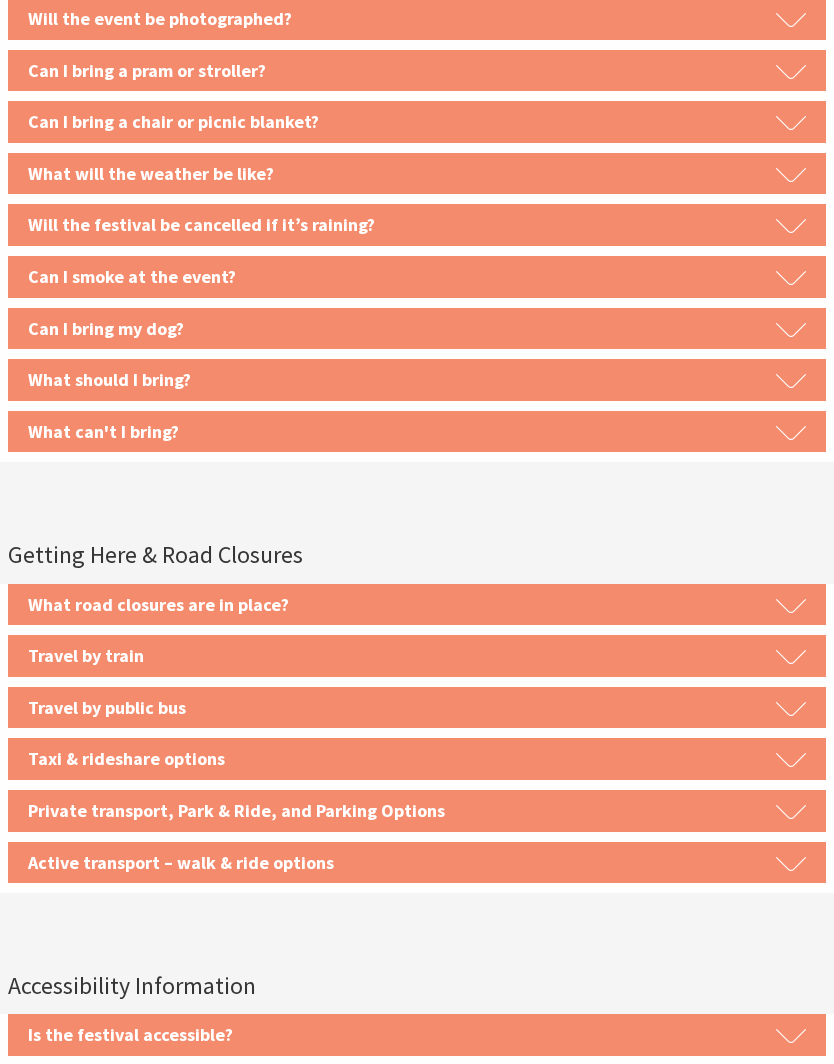 scroll, scrollTop: 3191, scrollLeft: 0, axis: vertical 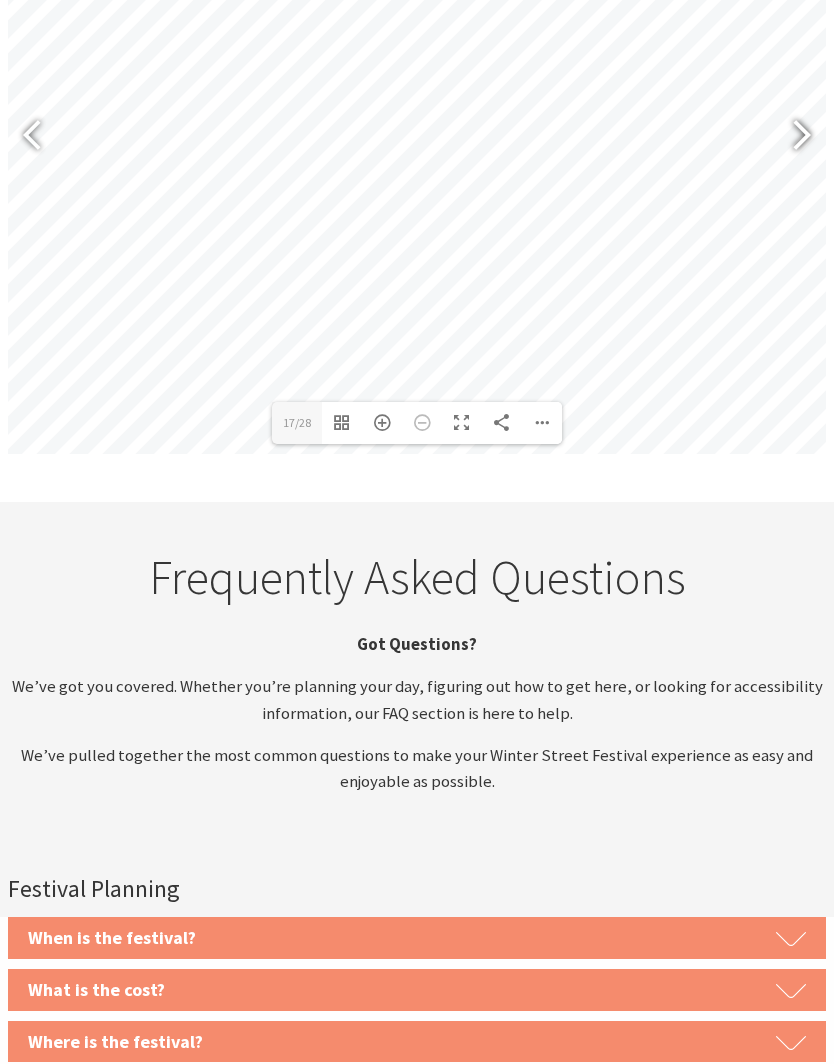 click at bounding box center (793, 138) 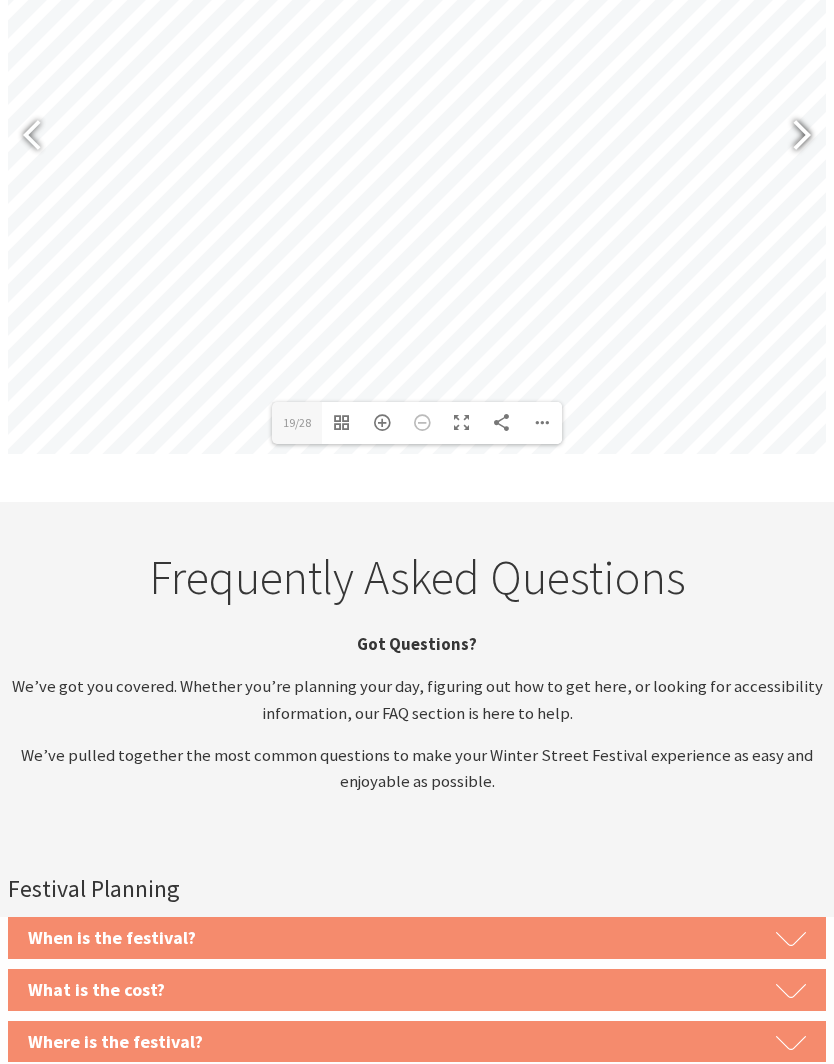 click at bounding box center (793, 138) 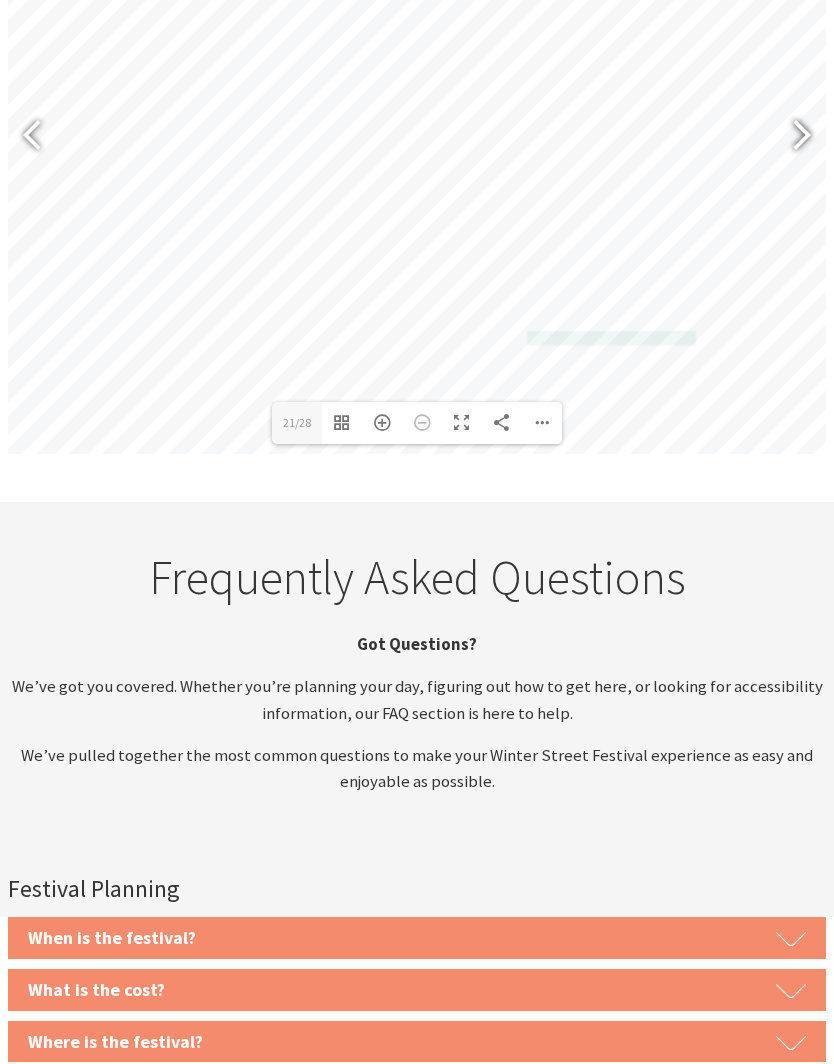 click at bounding box center (793, 138) 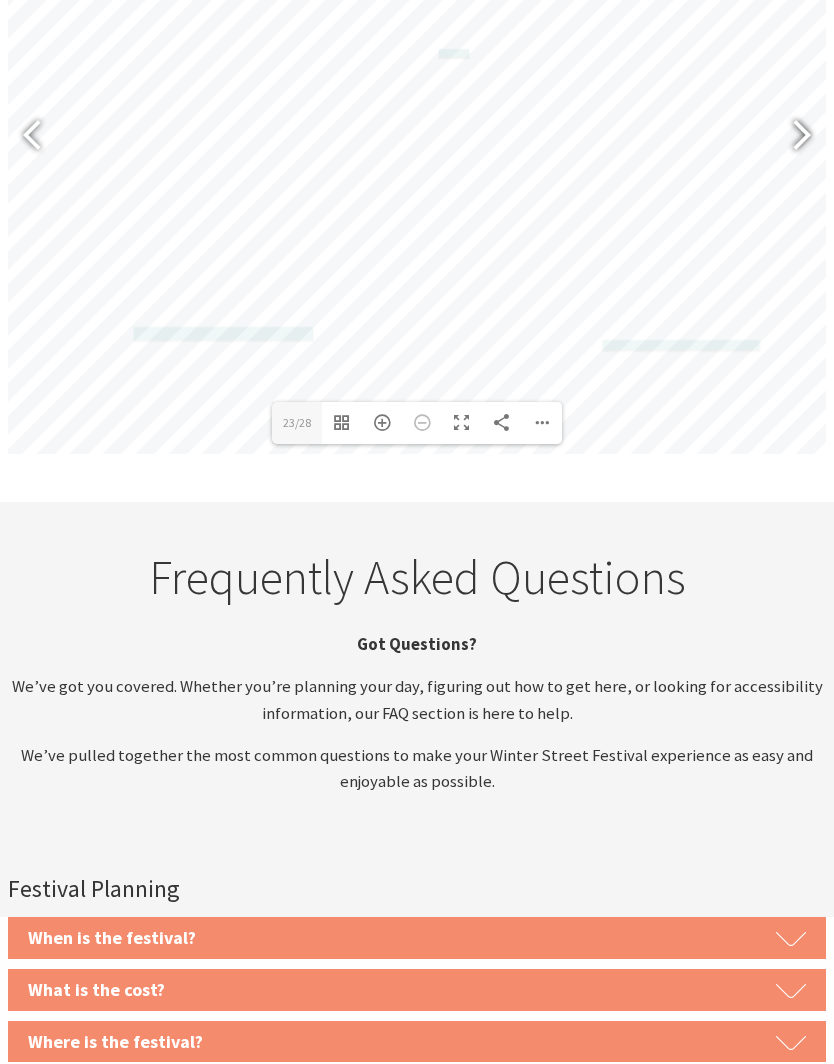 click at bounding box center [793, 138] 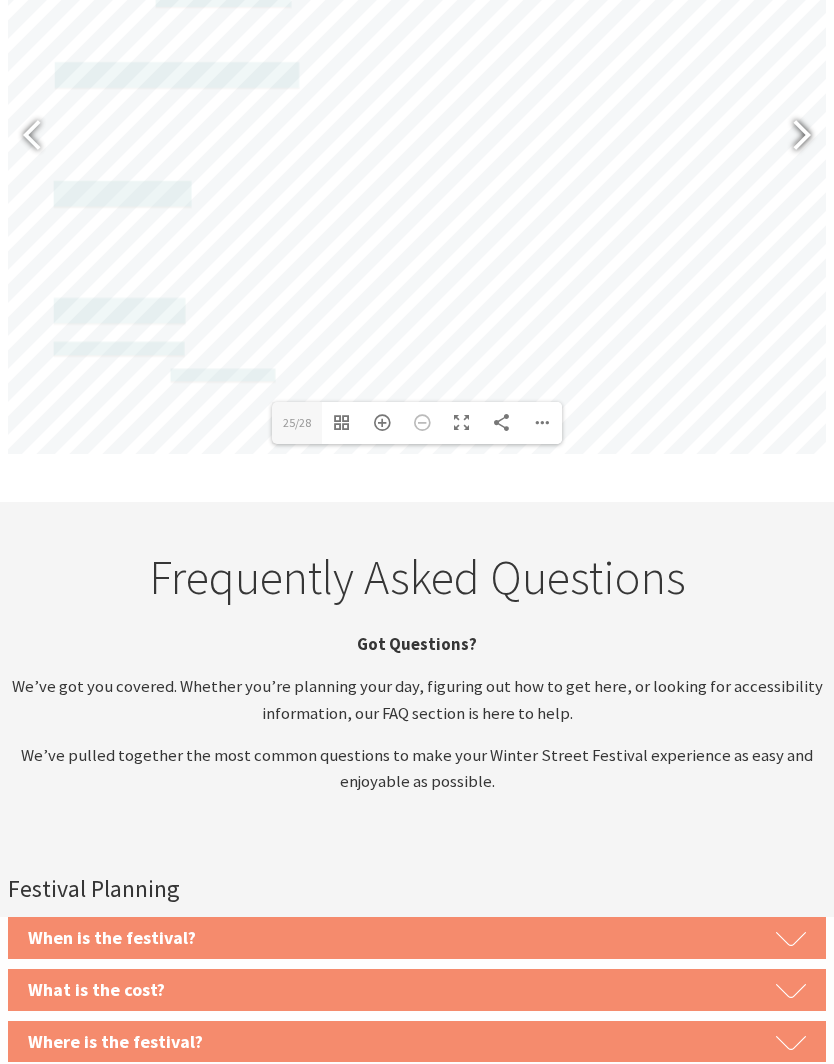 click at bounding box center (793, 138) 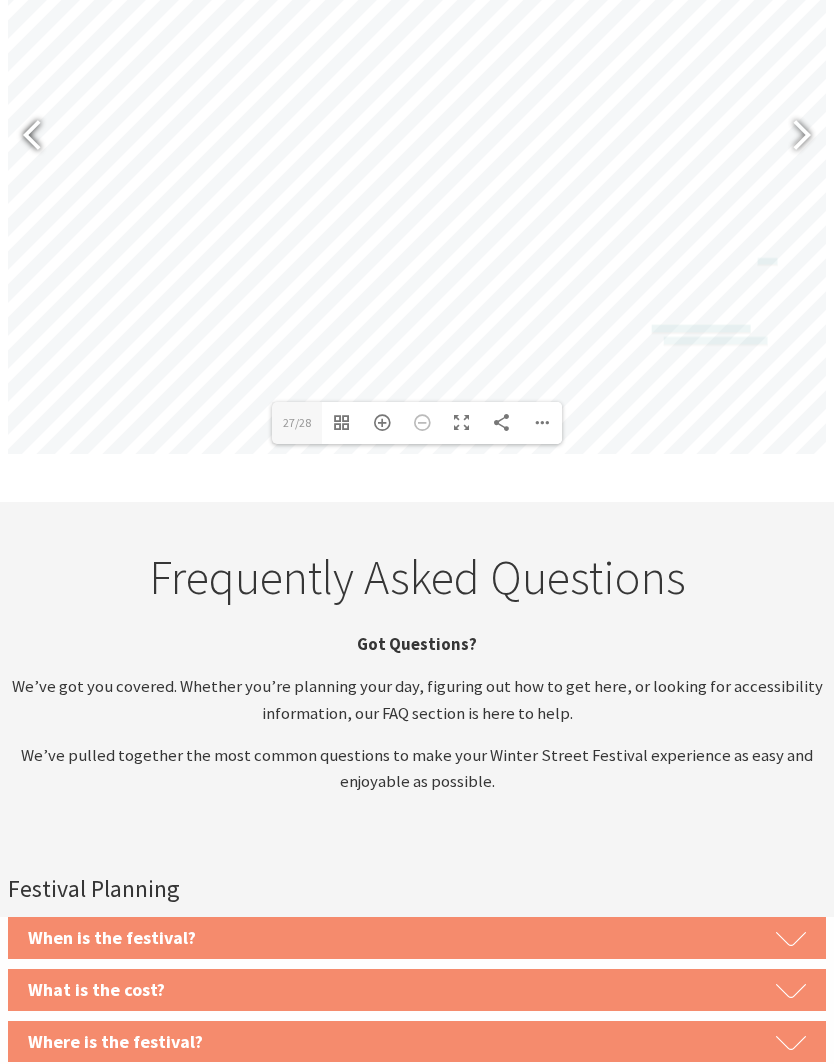 click at bounding box center [41, 138] 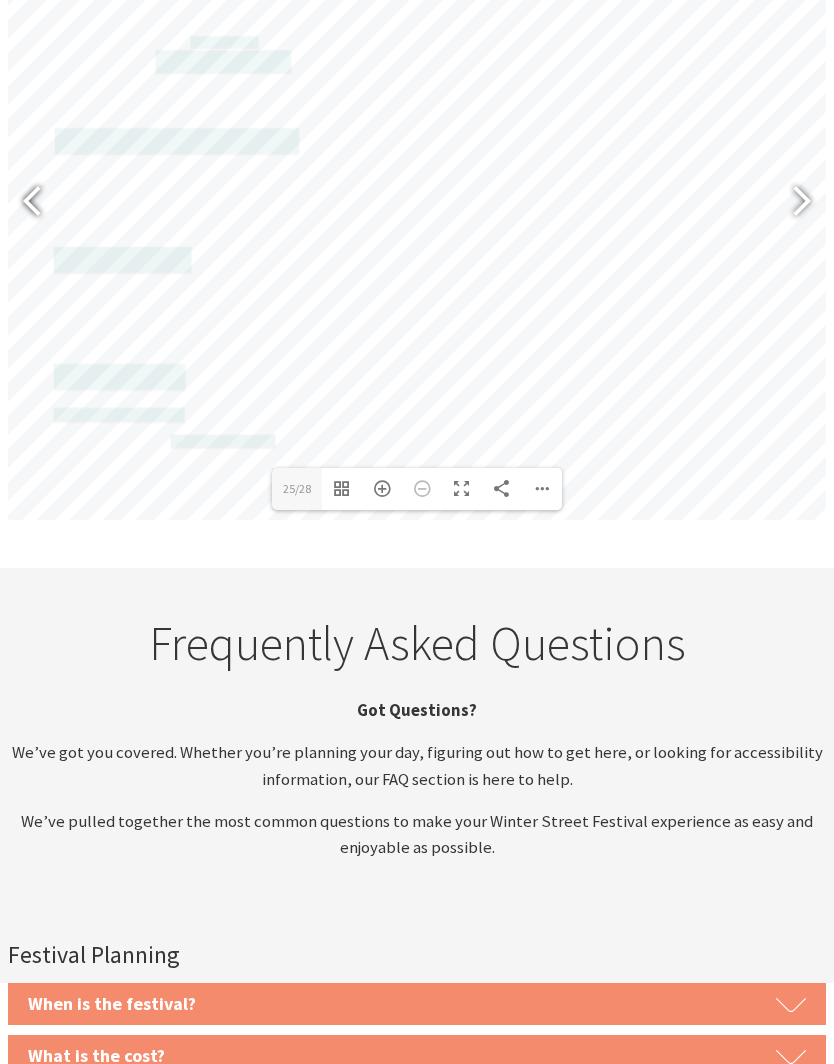 scroll, scrollTop: 1639, scrollLeft: 0, axis: vertical 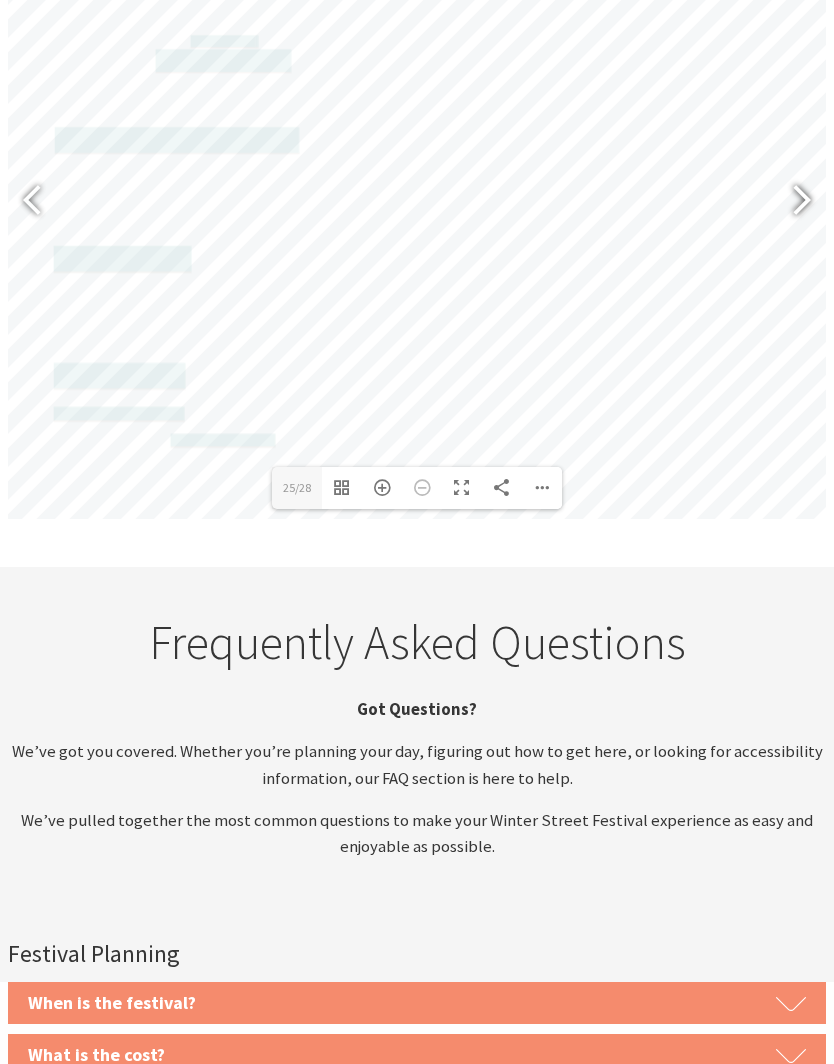 click at bounding box center [793, 203] 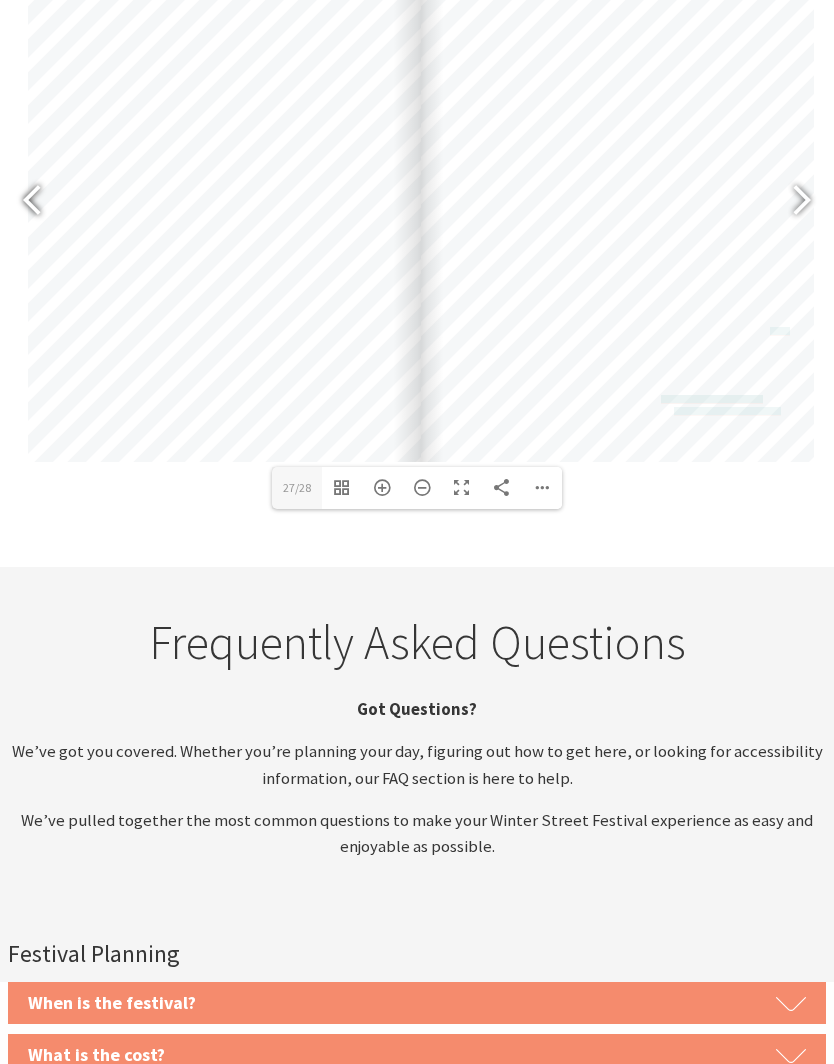 click at bounding box center (41, 203) 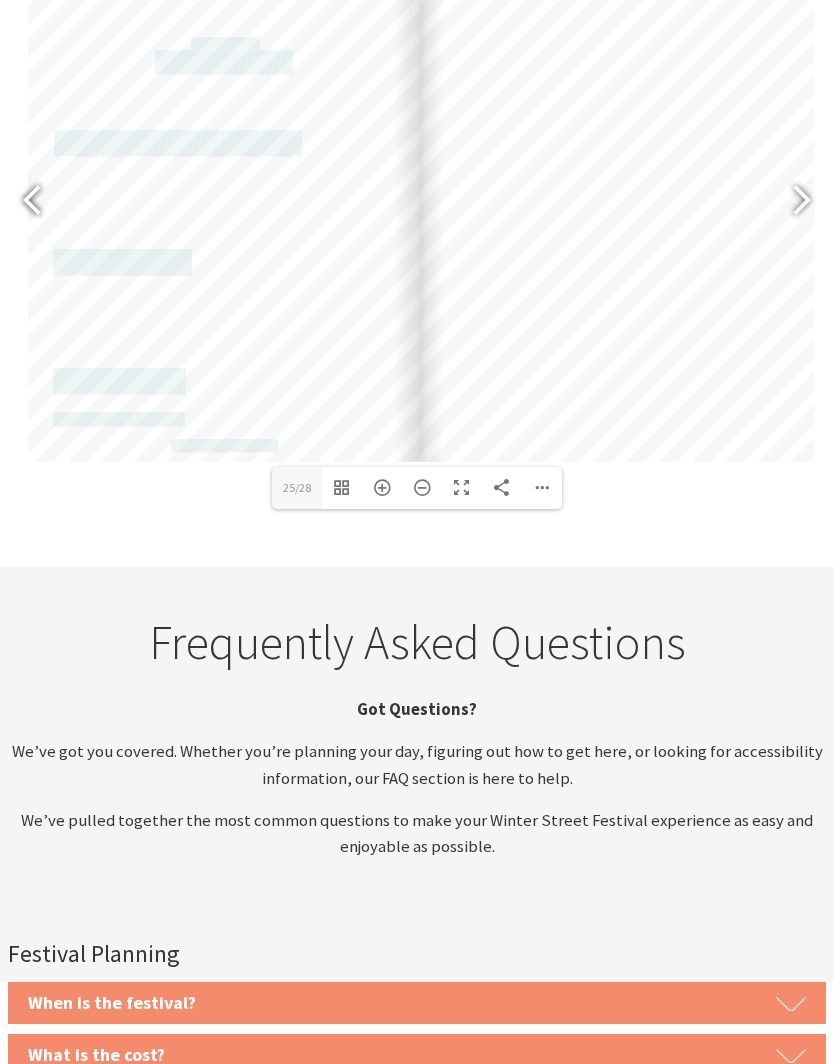 click at bounding box center [41, 203] 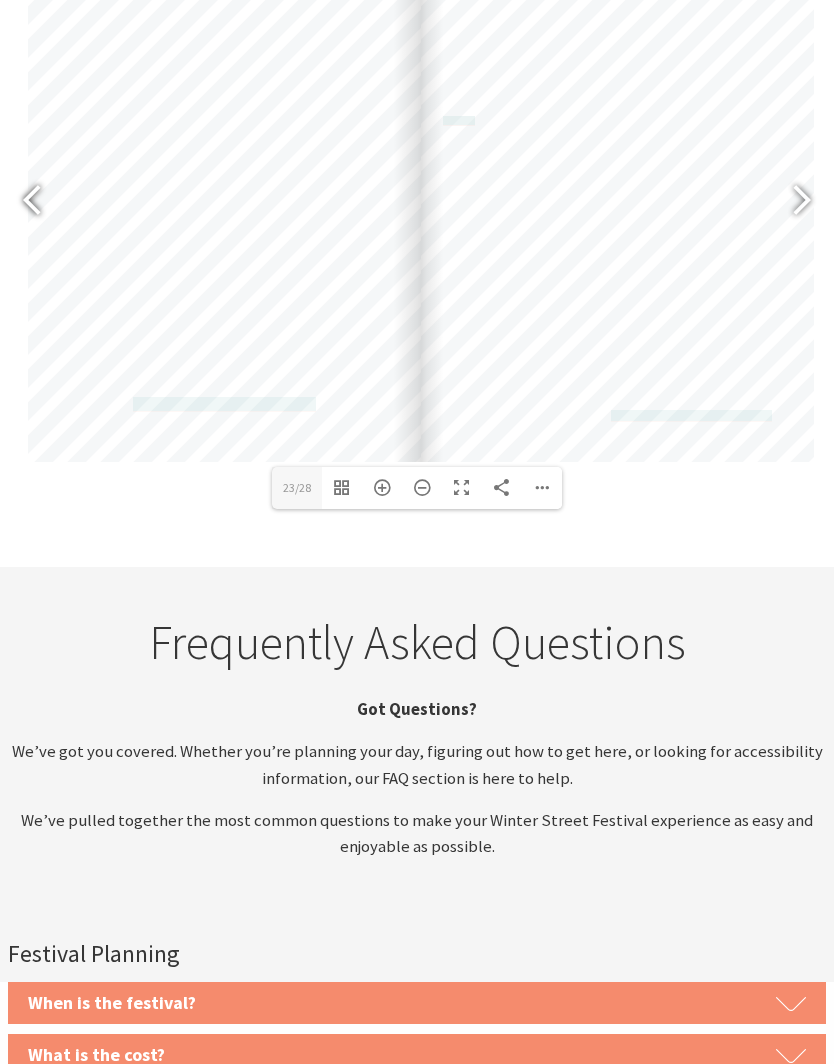 click at bounding box center (41, 203) 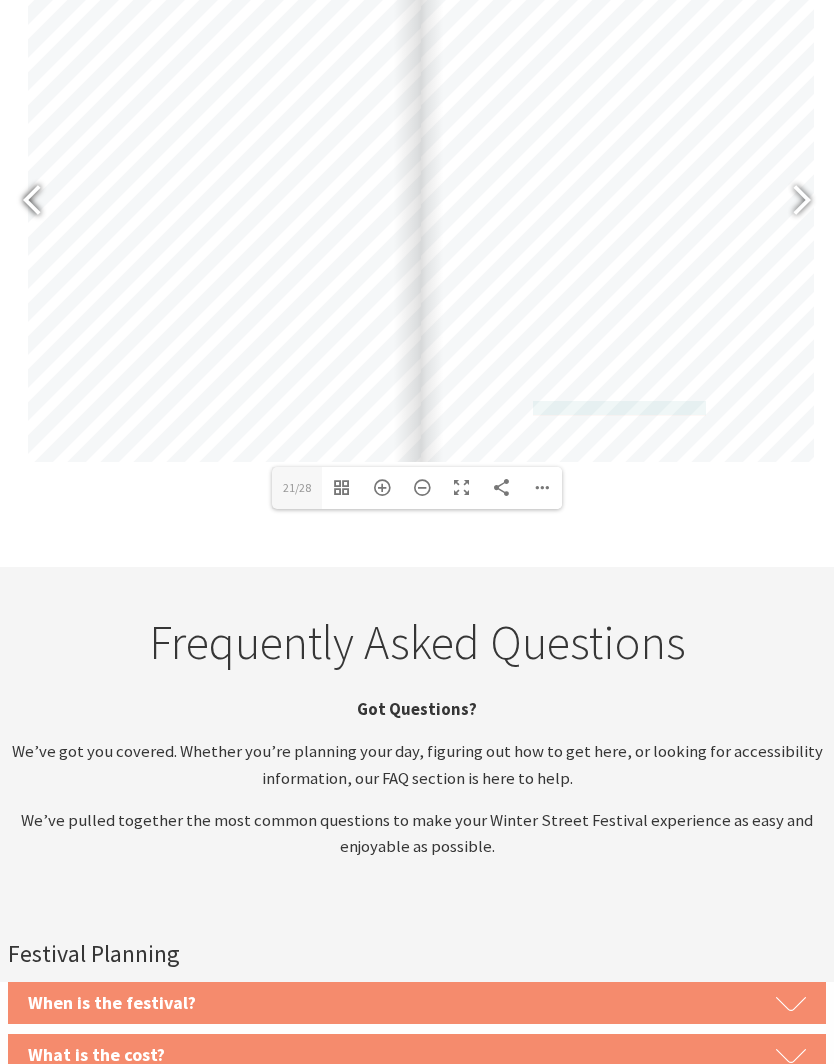 click at bounding box center [41, 203] 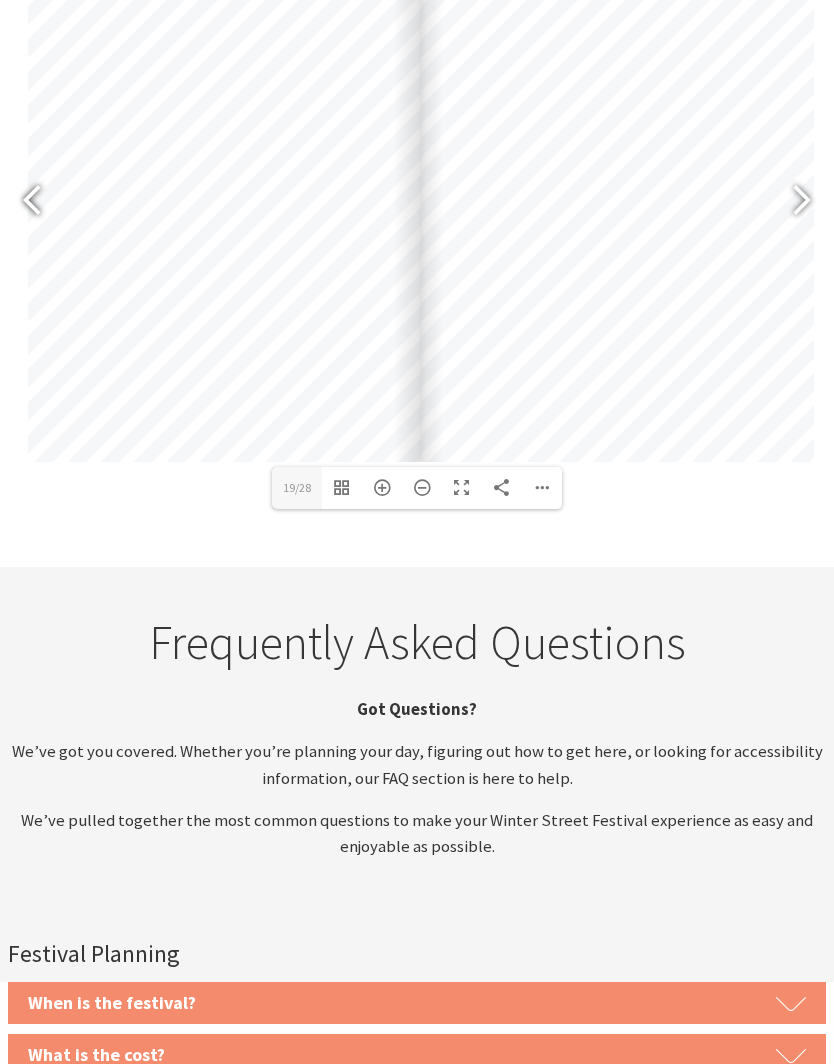 click at bounding box center [41, 203] 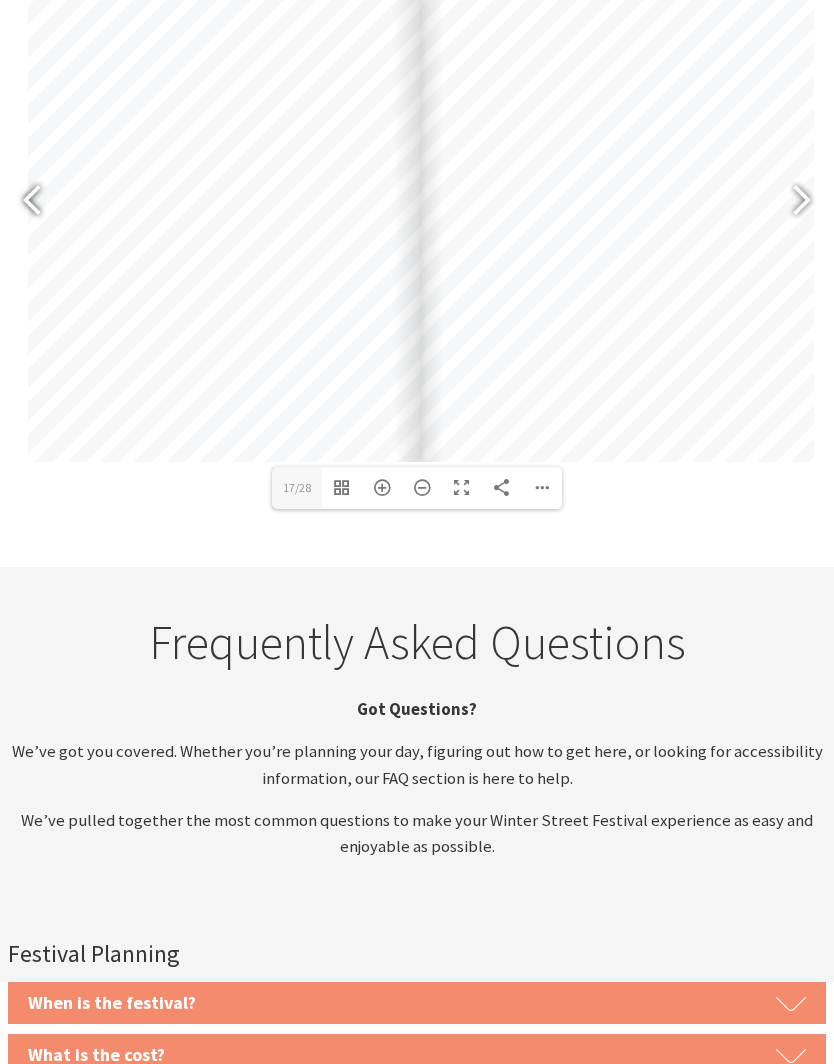 click at bounding box center (41, 203) 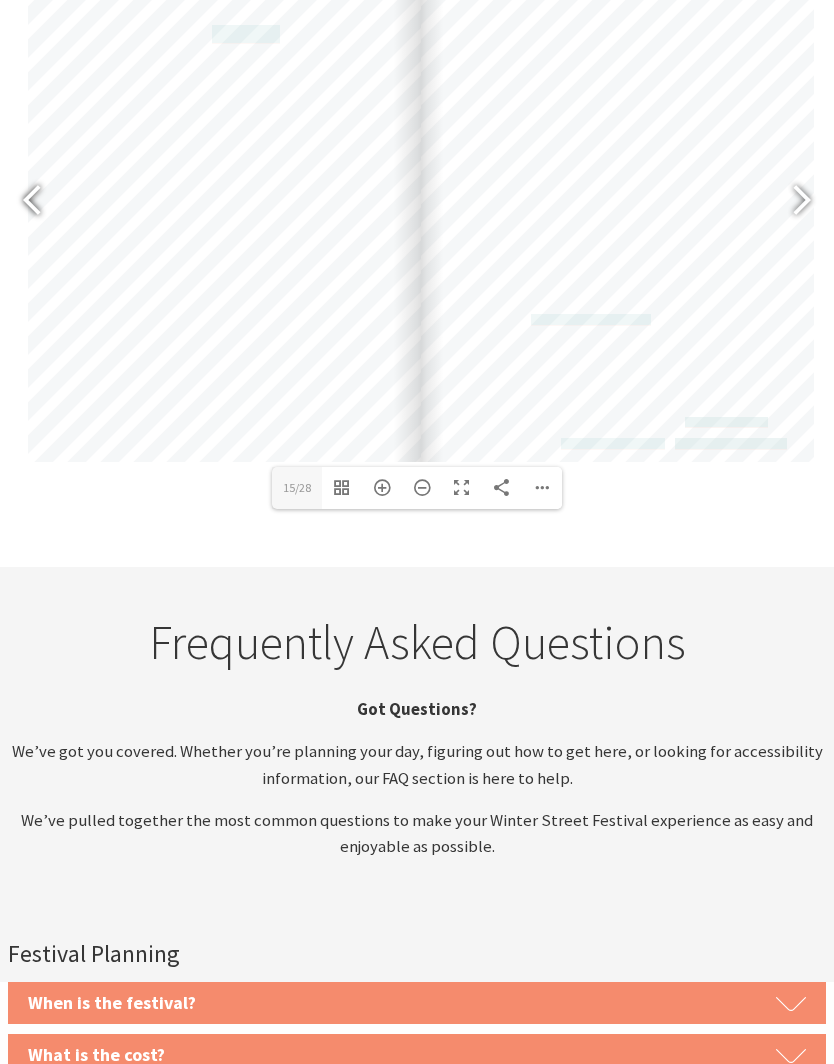 click at bounding box center [41, 203] 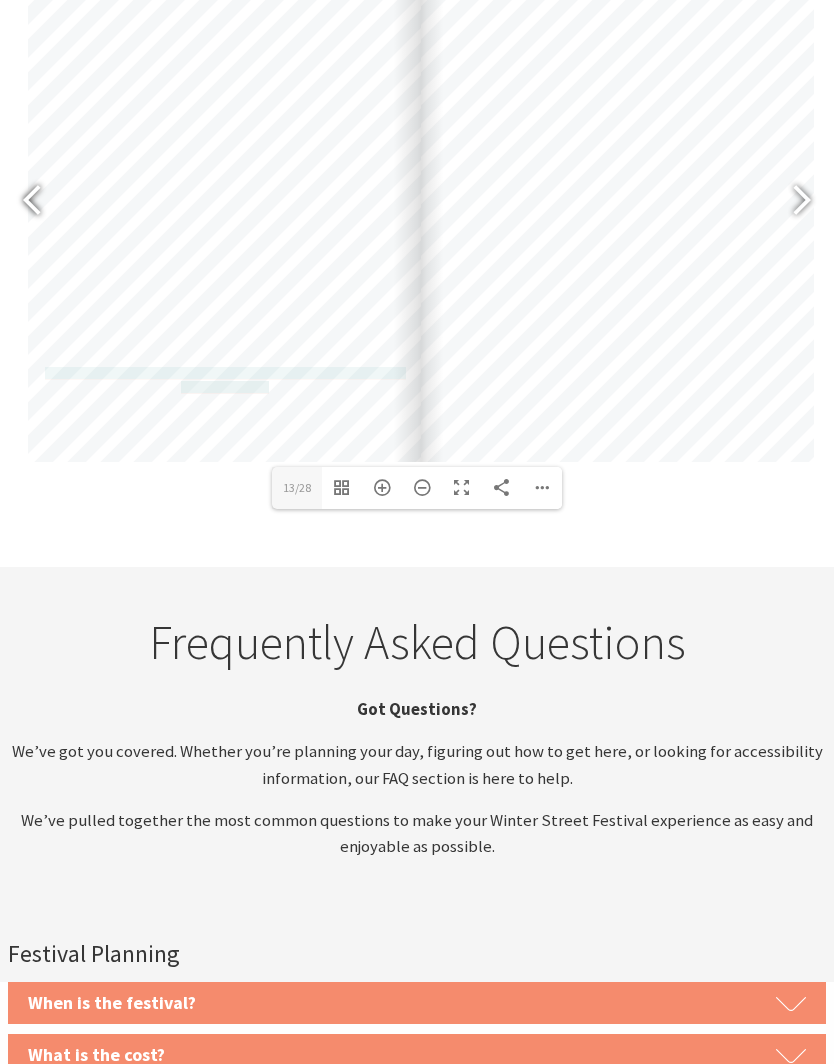 click at bounding box center (41, 203) 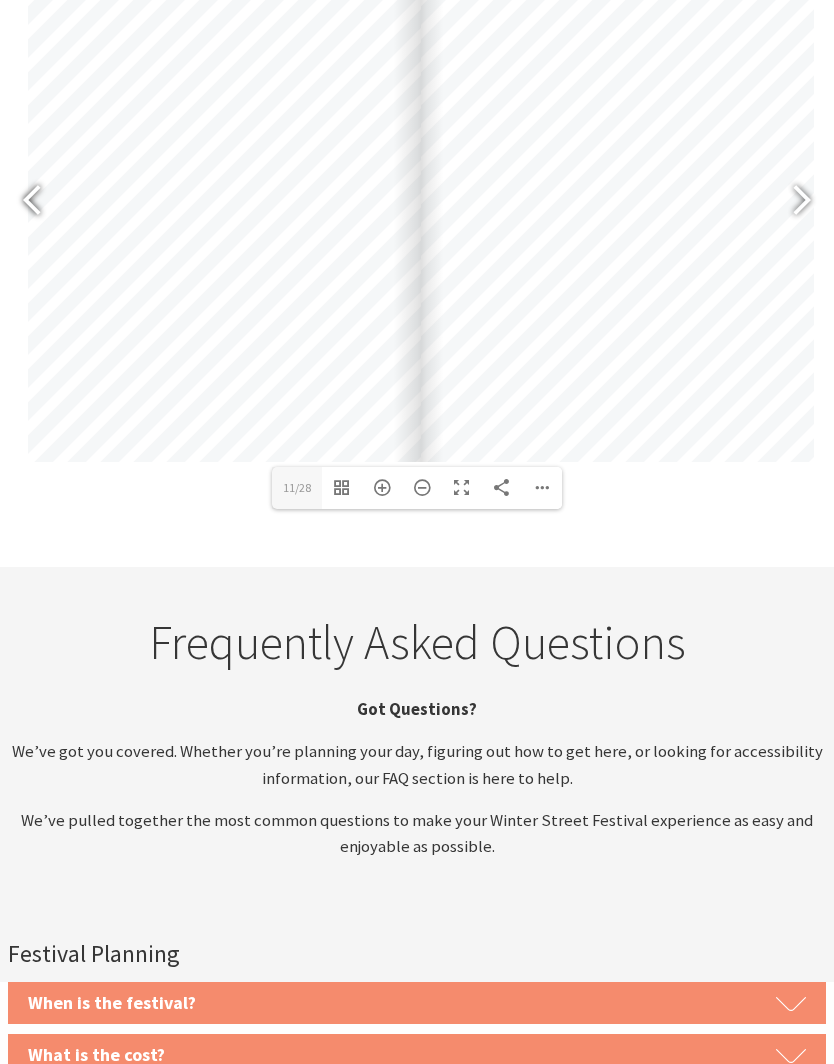 click at bounding box center [41, 203] 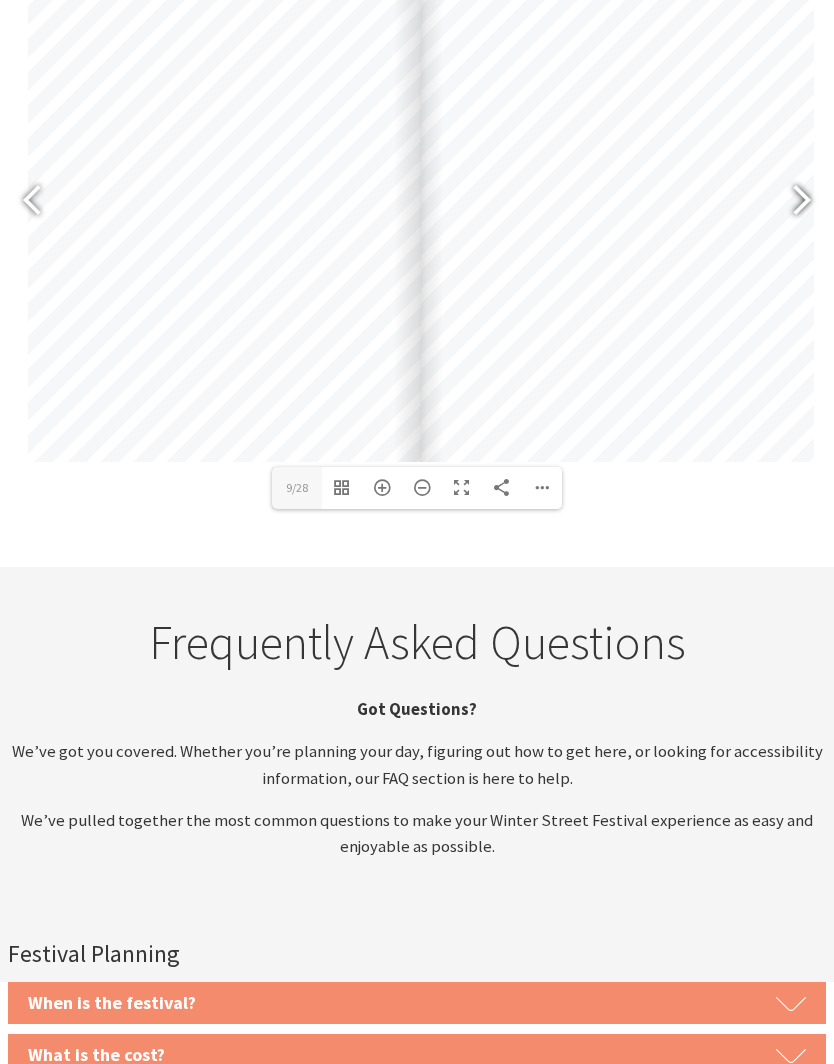 click at bounding box center (793, 203) 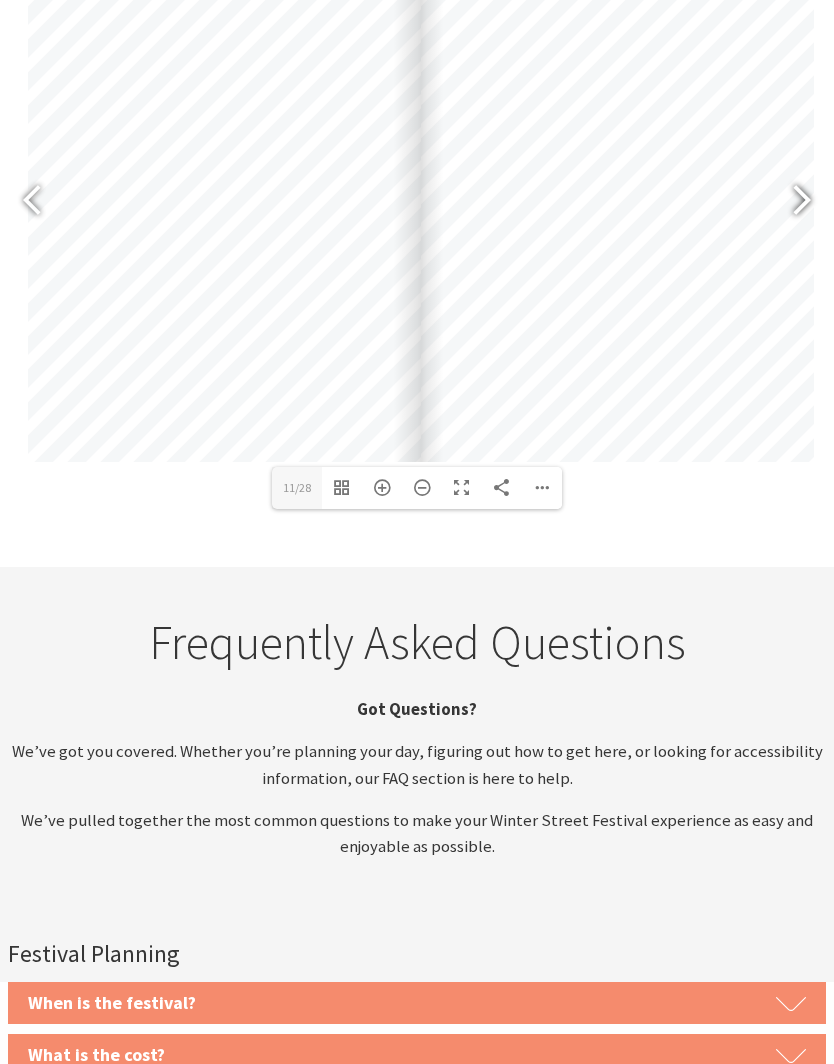 click at bounding box center (793, 203) 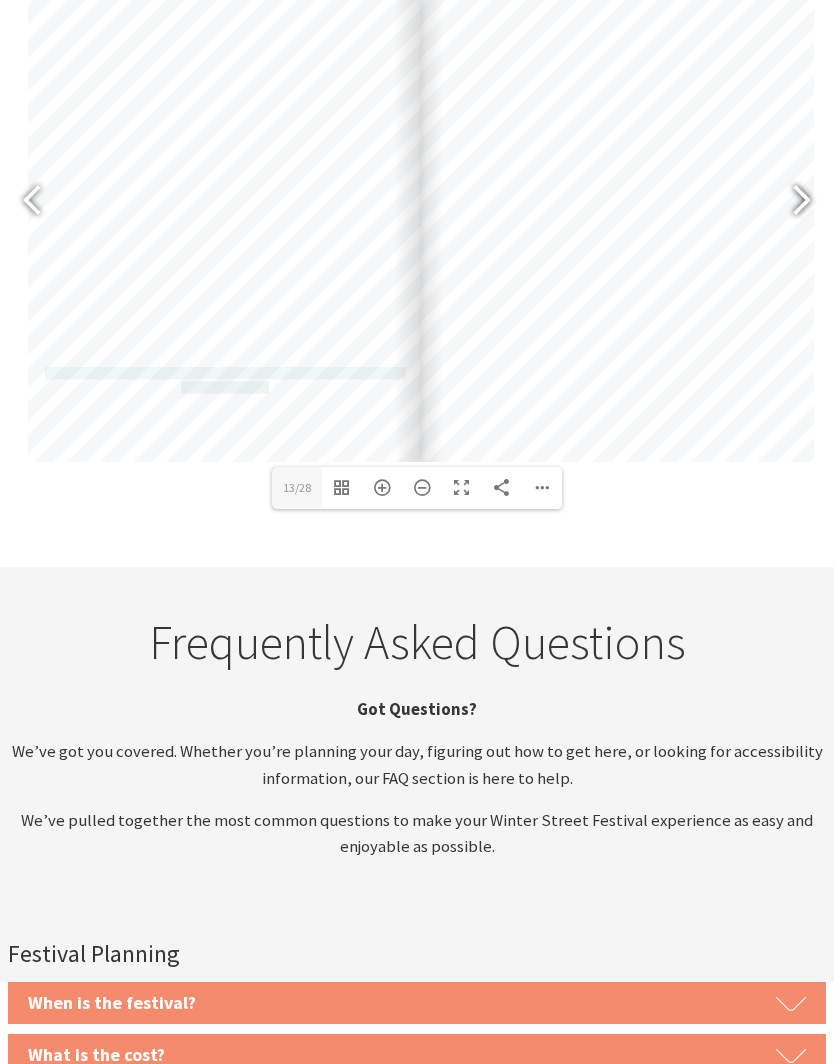 click at bounding box center (801, 203) 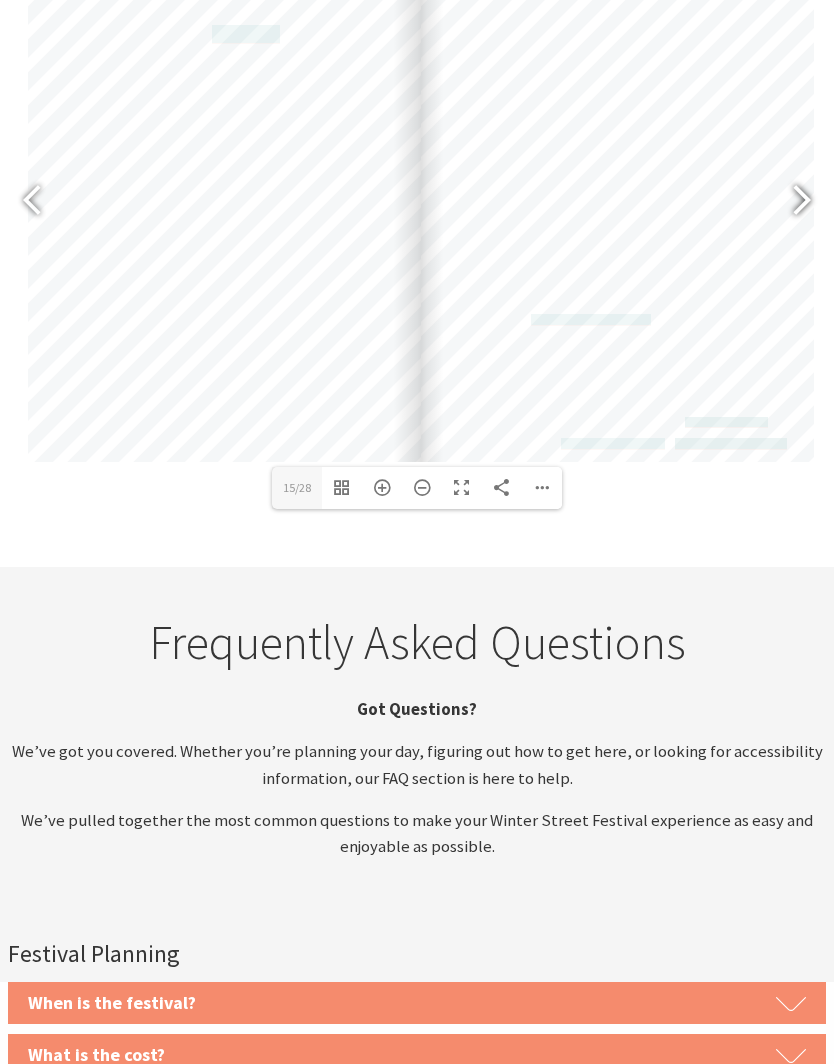 click at bounding box center [793, 203] 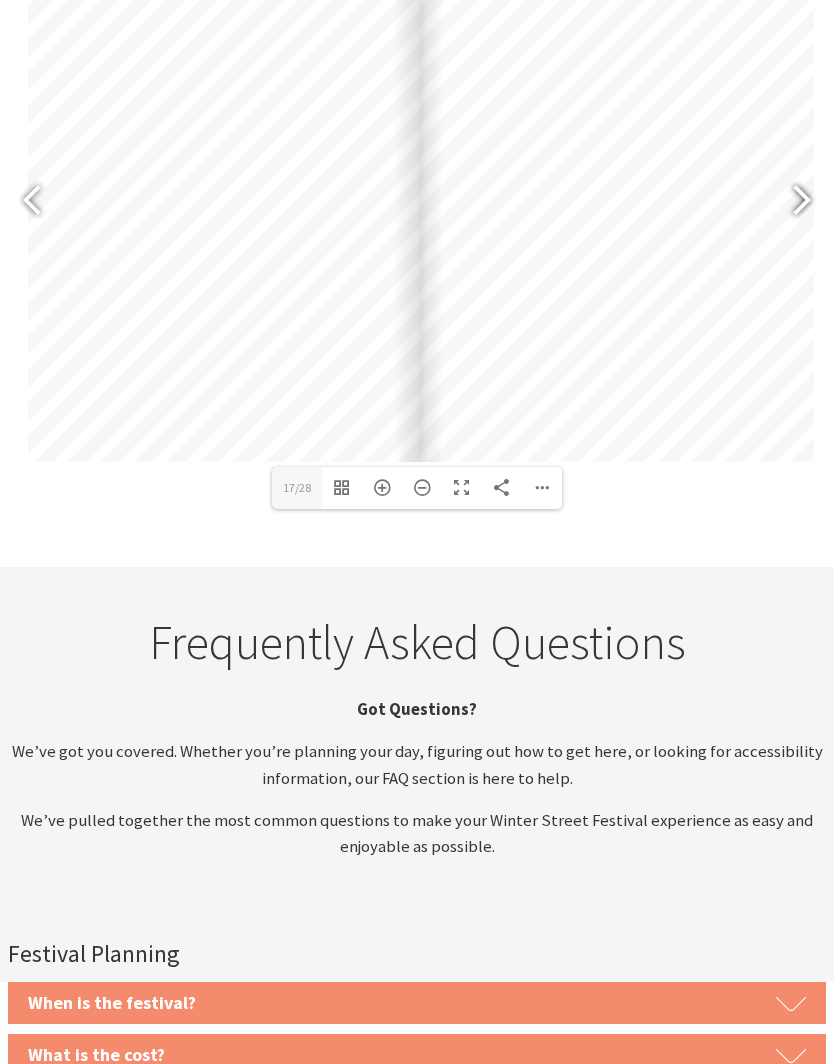 click at bounding box center [793, 203] 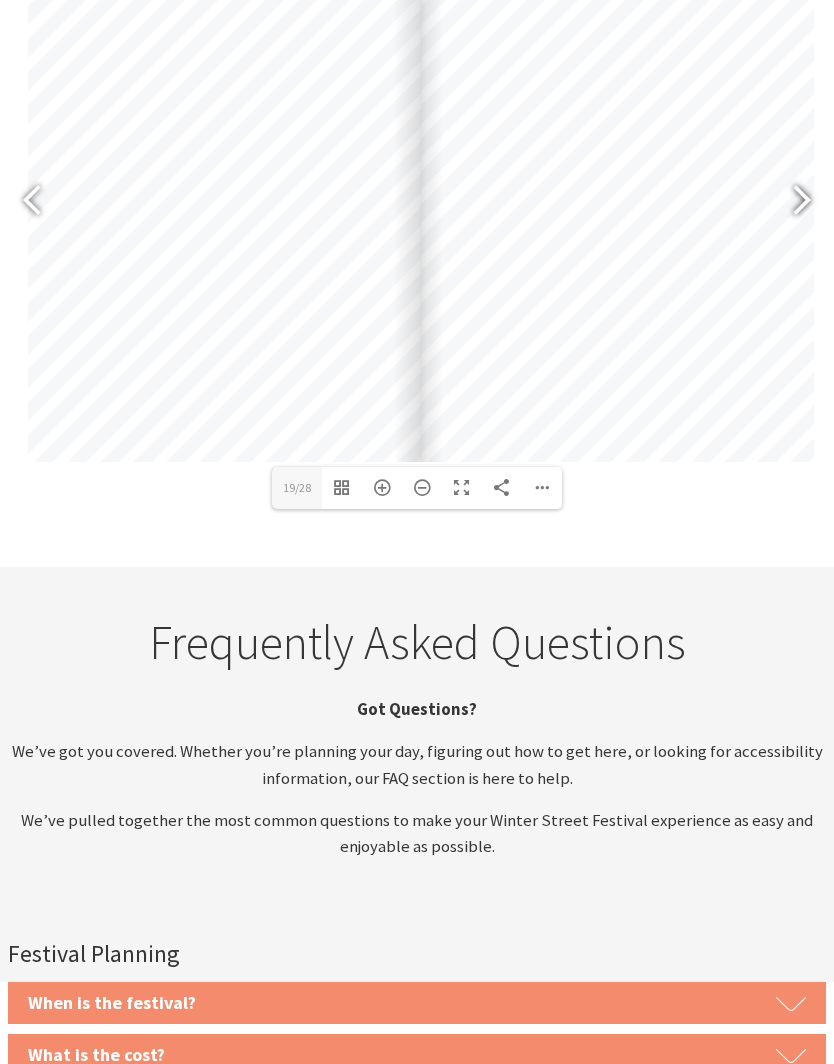 click at bounding box center [793, 203] 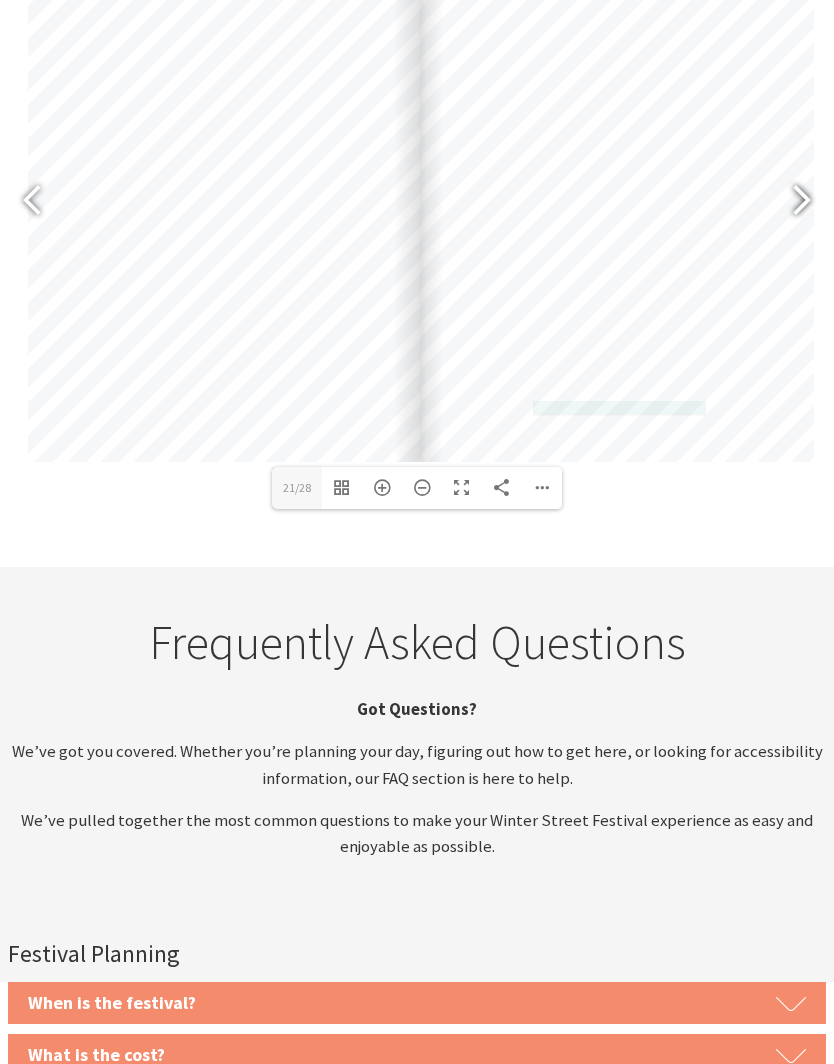 click at bounding box center (801, 203) 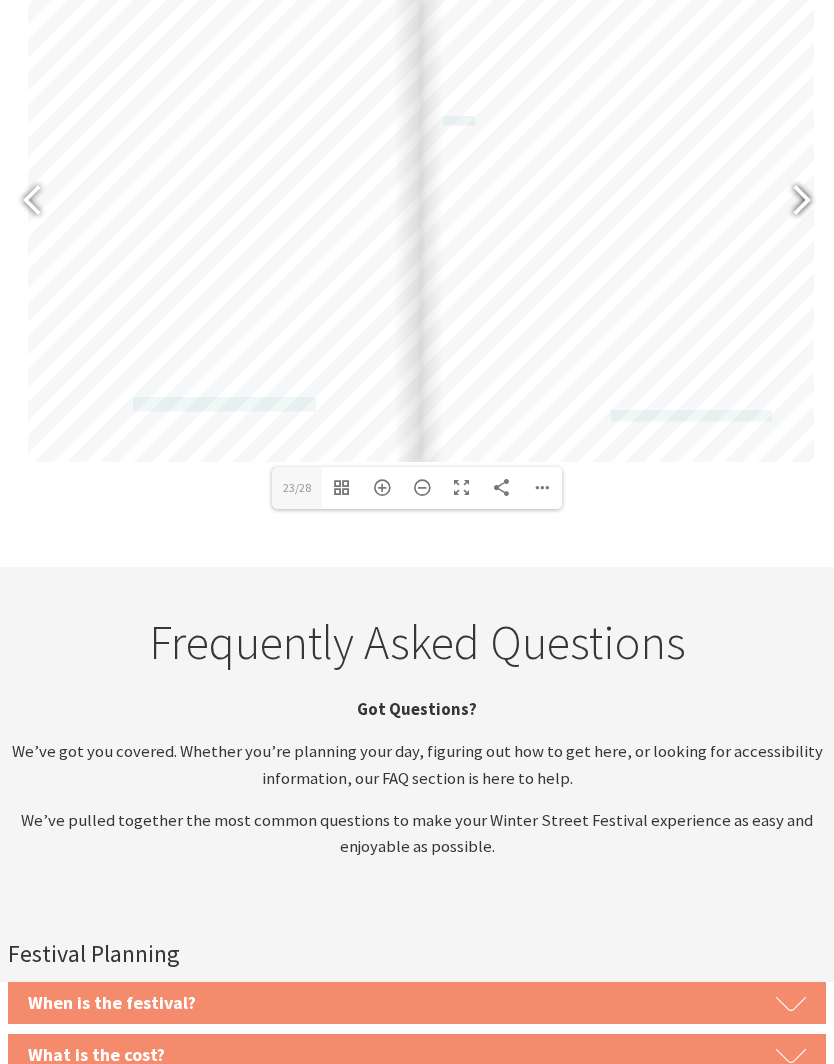click at bounding box center (801, 203) 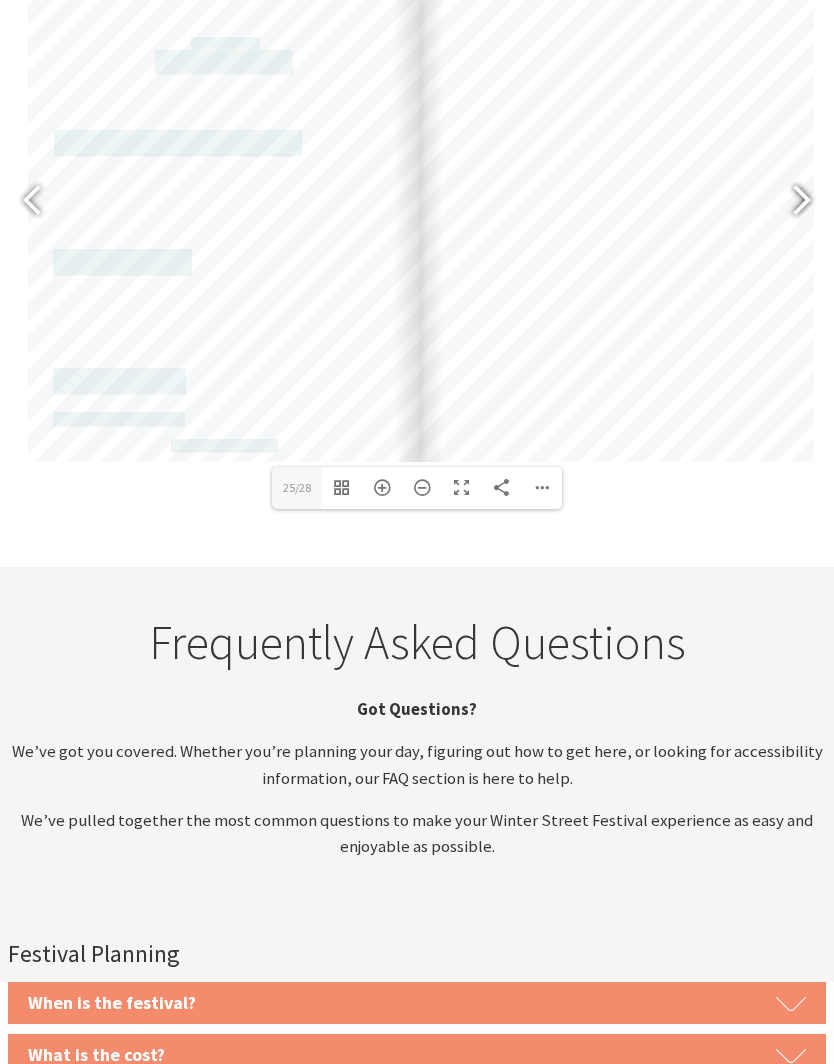 click at bounding box center (801, 203) 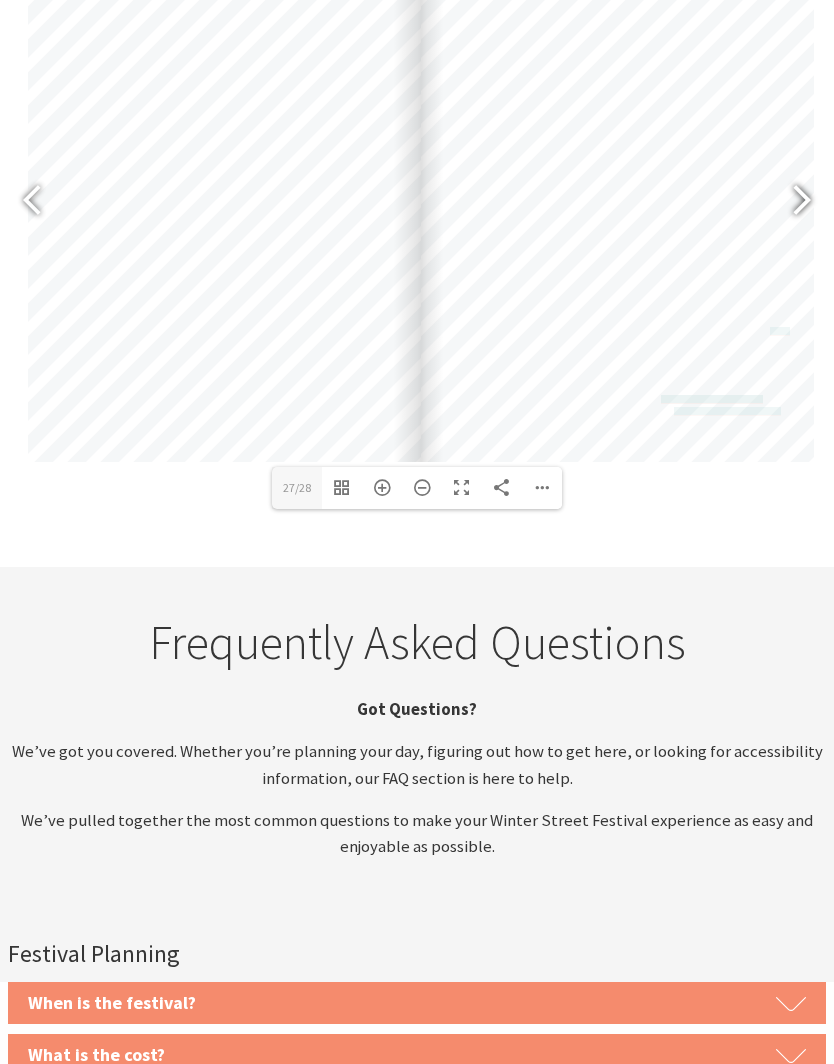 click at bounding box center (793, 203) 